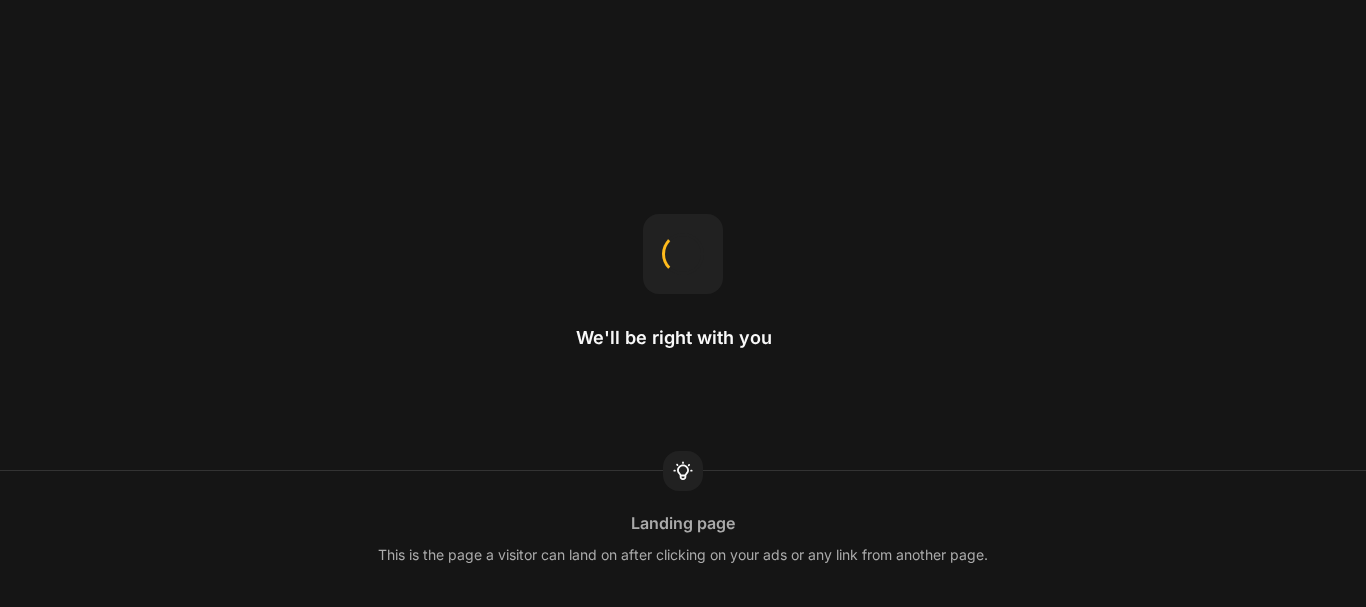 scroll, scrollTop: 0, scrollLeft: 0, axis: both 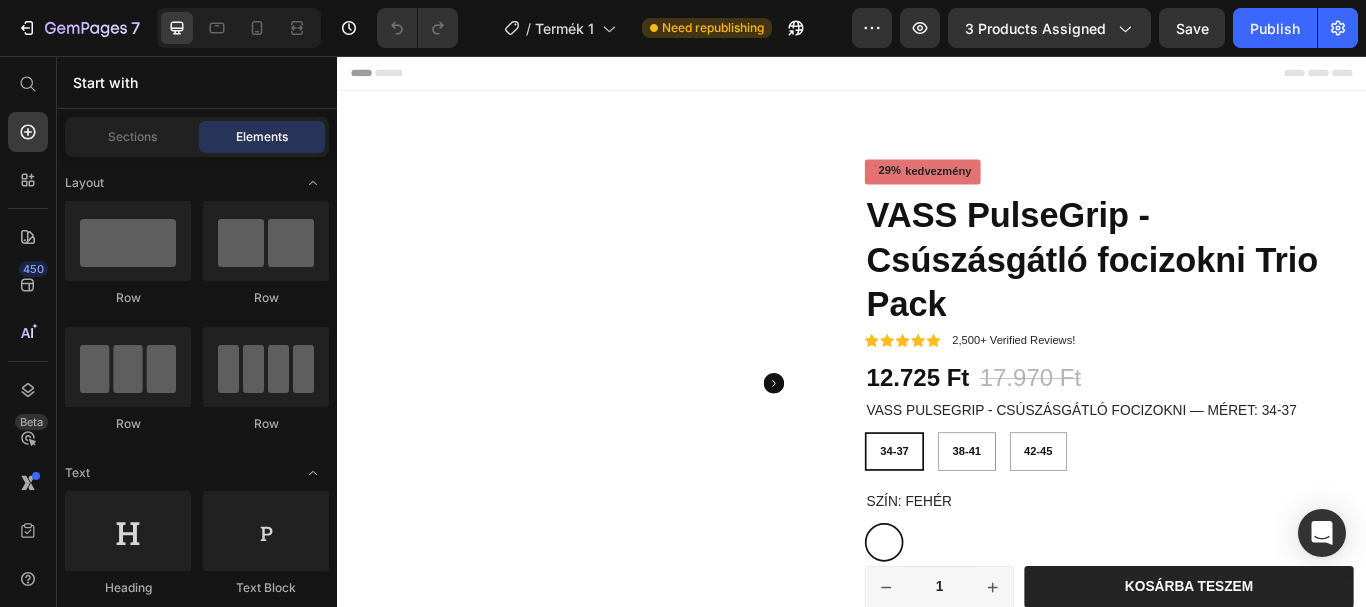 radio on "false" 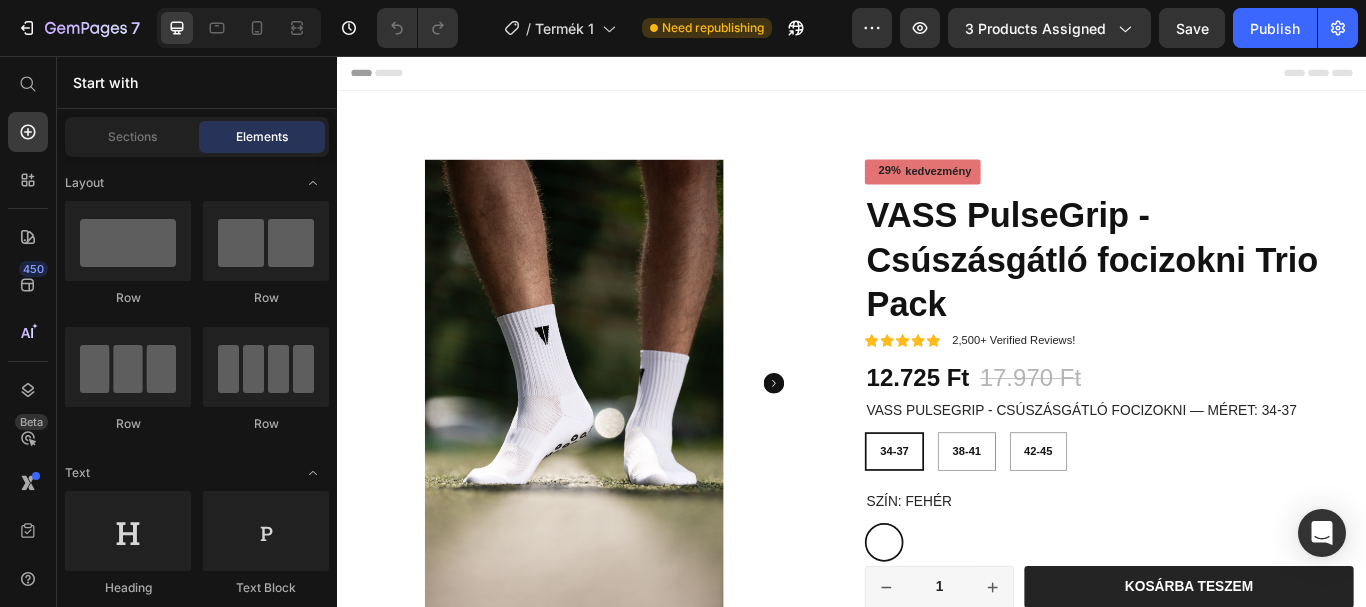 radio on "false" 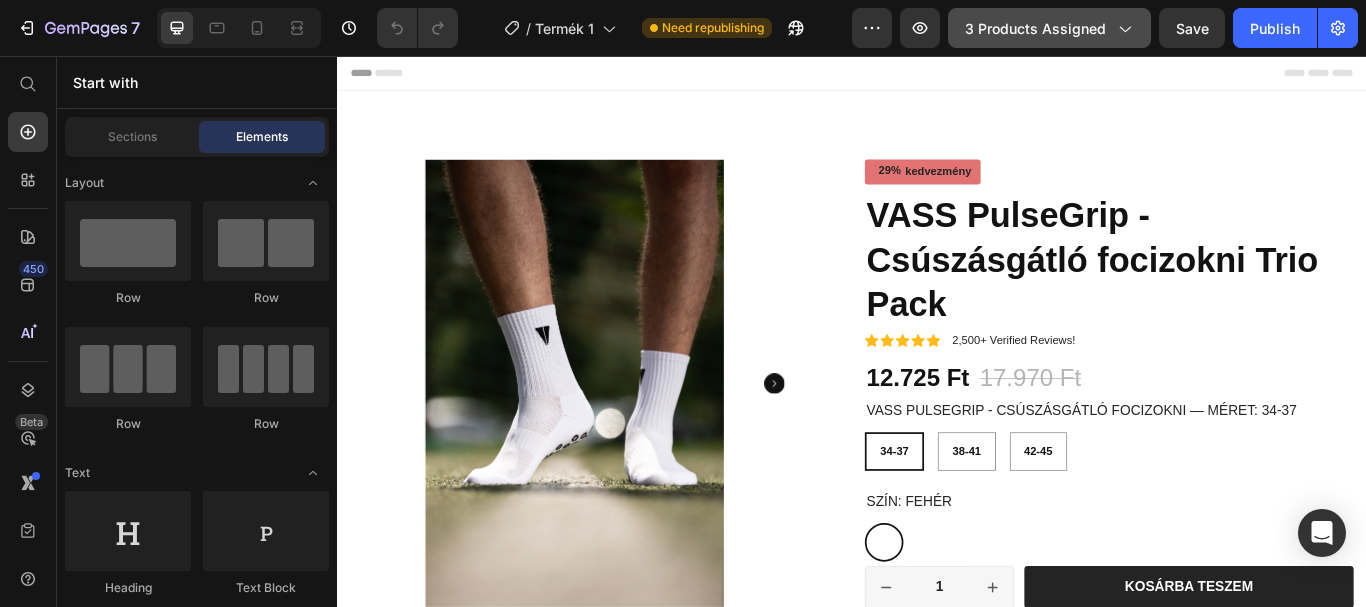 click 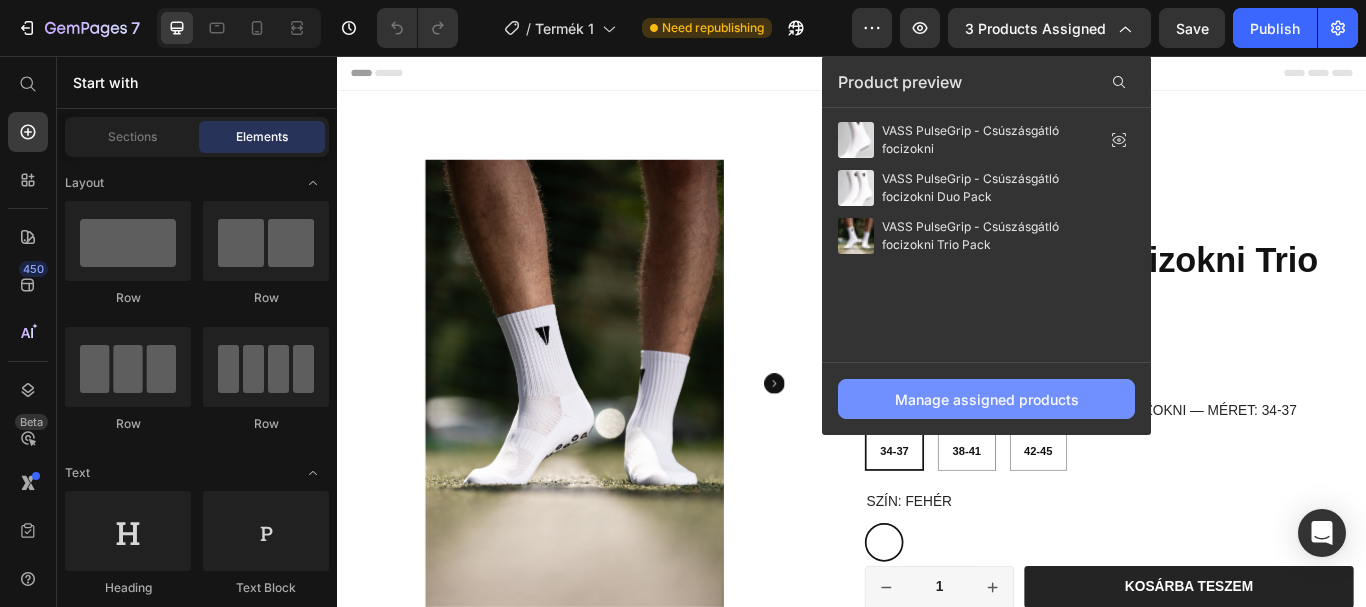 click on "Manage assigned products" at bounding box center (987, 399) 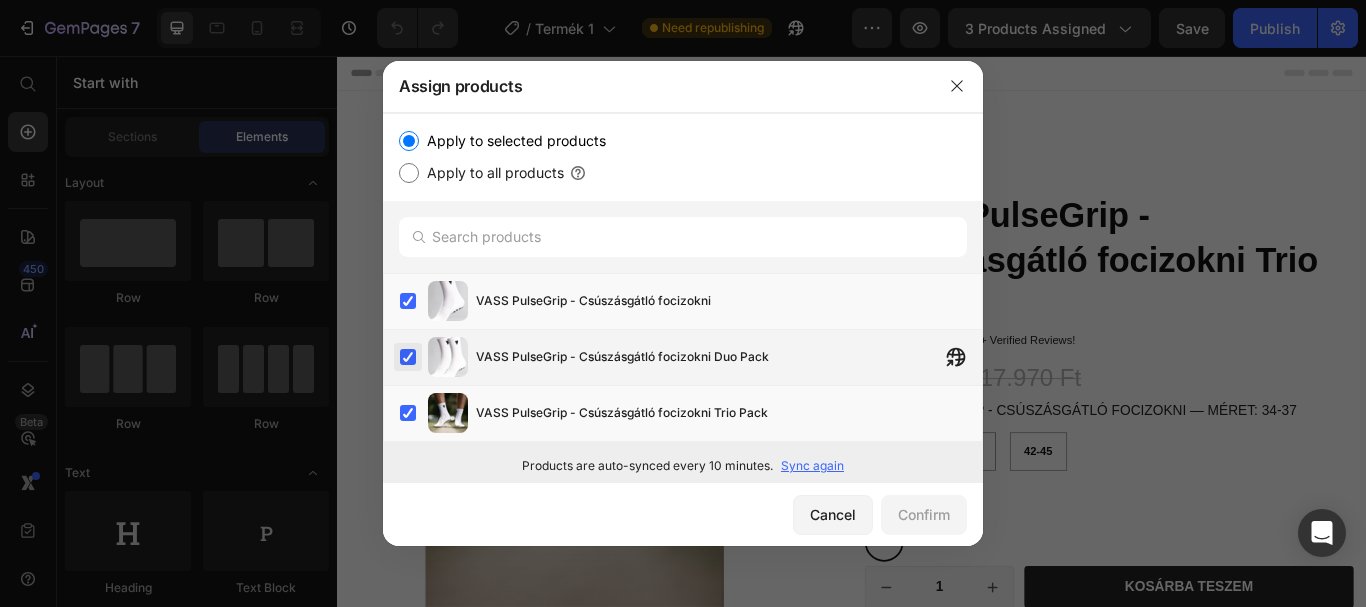 click at bounding box center (408, 357) 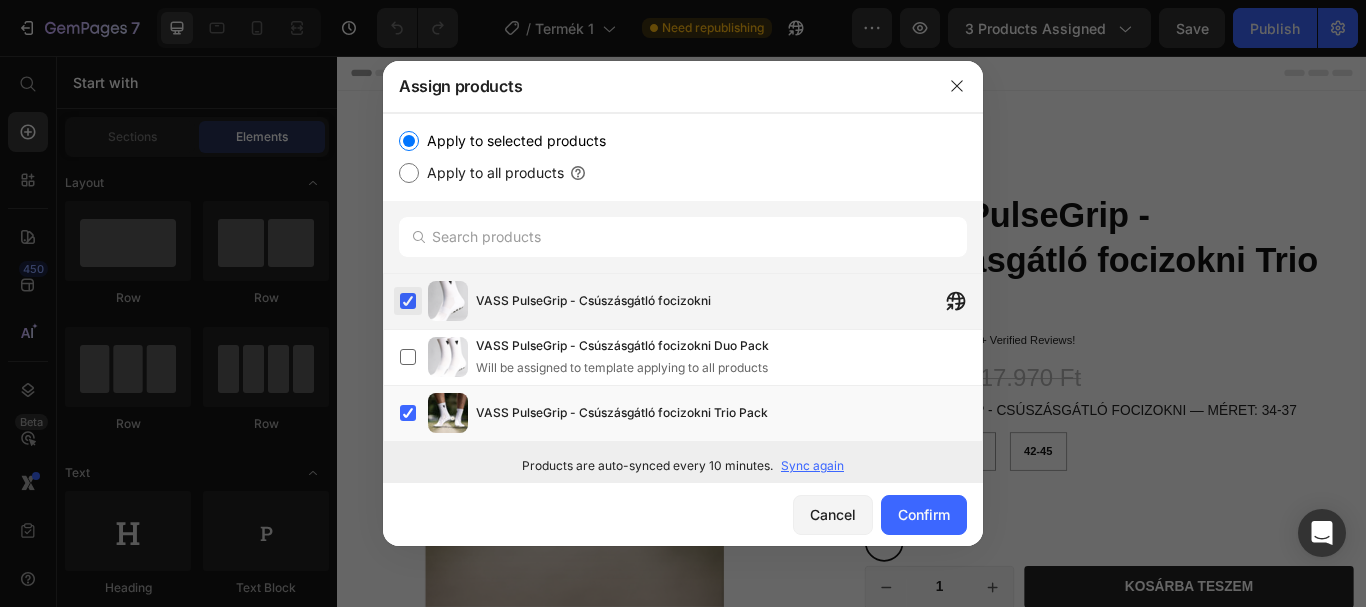 click at bounding box center (408, 301) 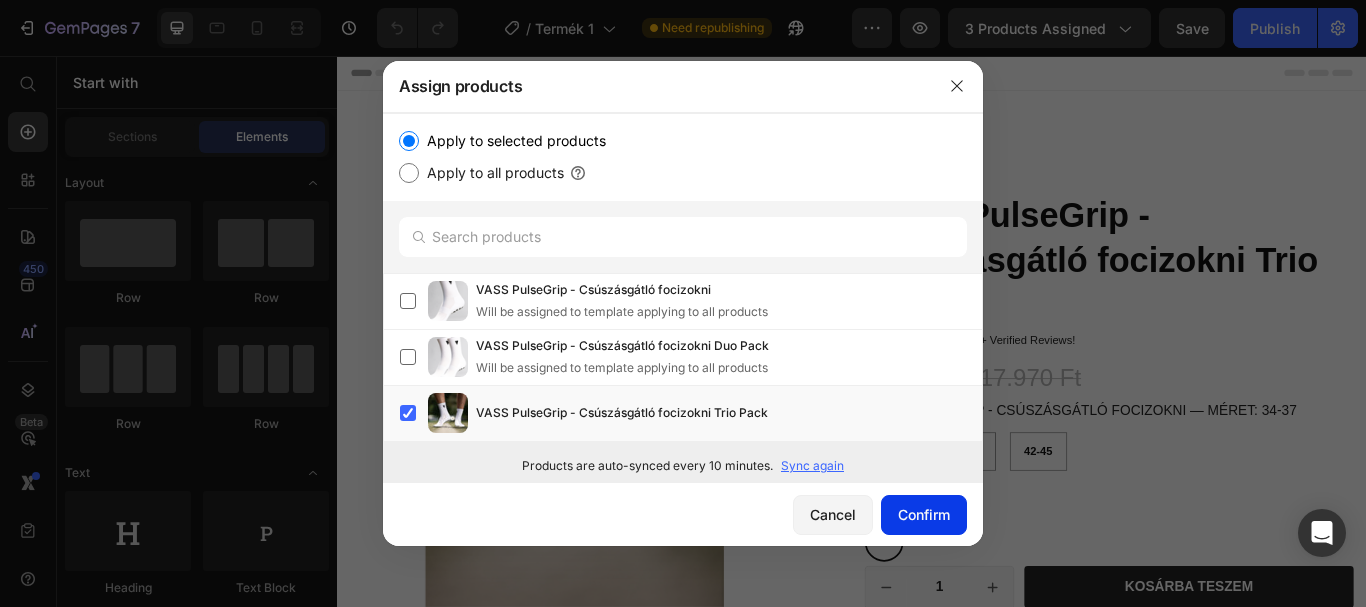 click on "Confirm" at bounding box center [924, 514] 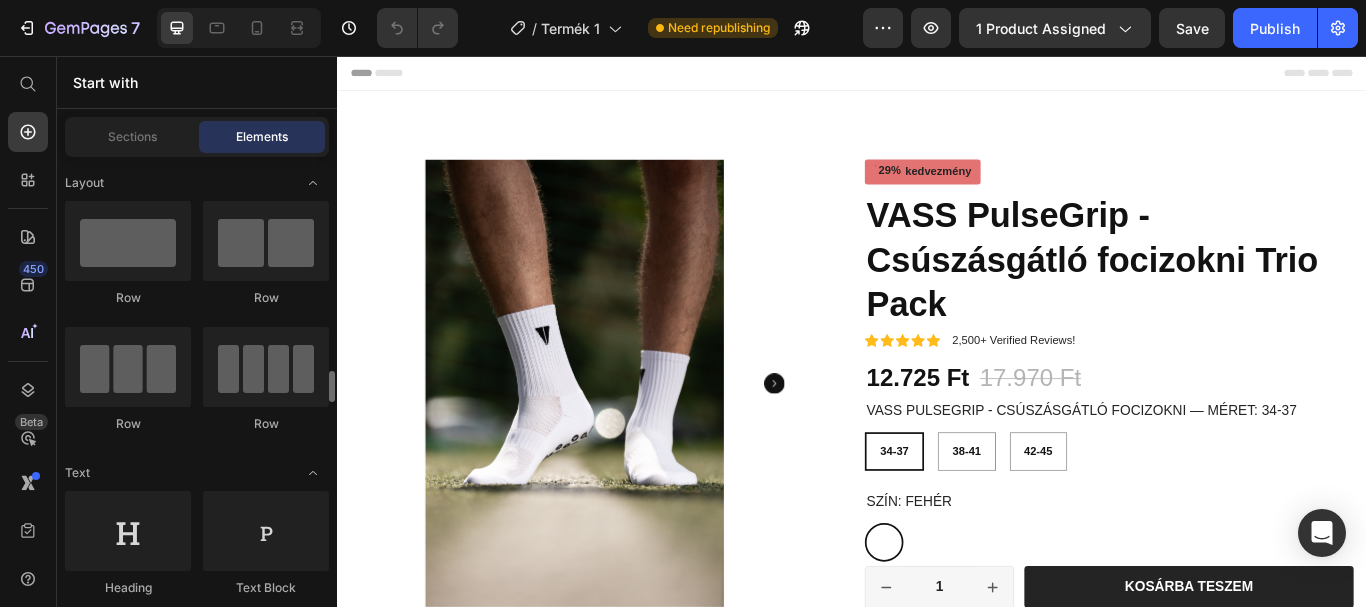 scroll, scrollTop: 200, scrollLeft: 0, axis: vertical 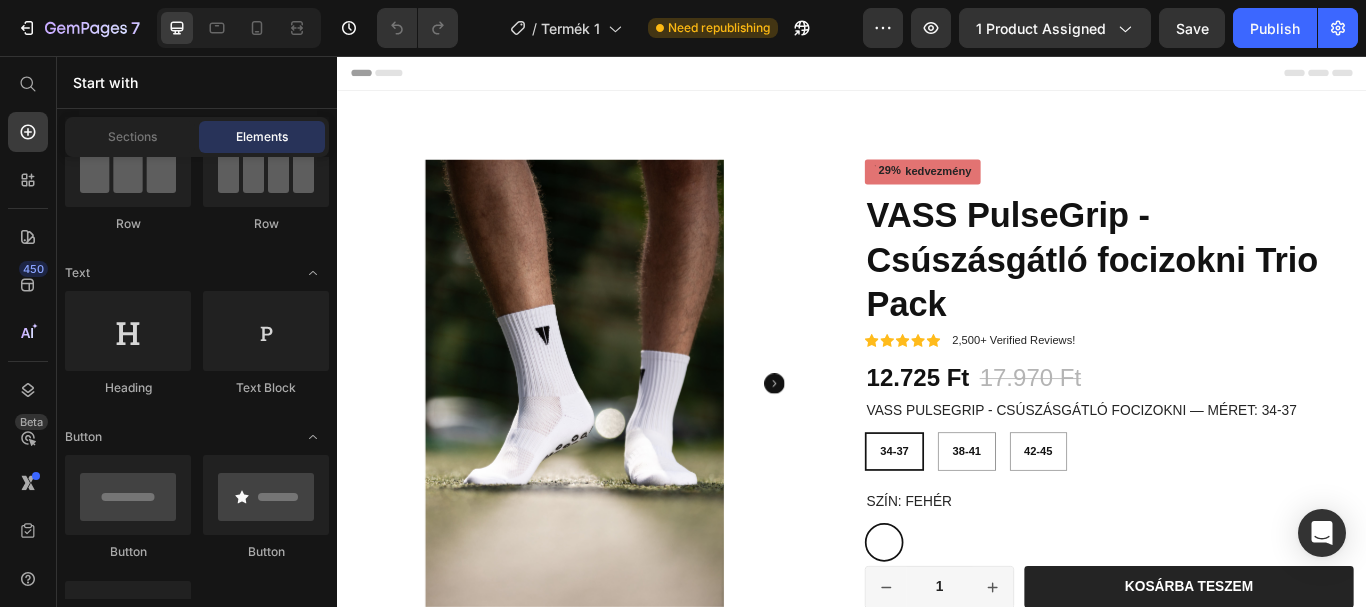 click on "Header" at bounding box center (937, 76) 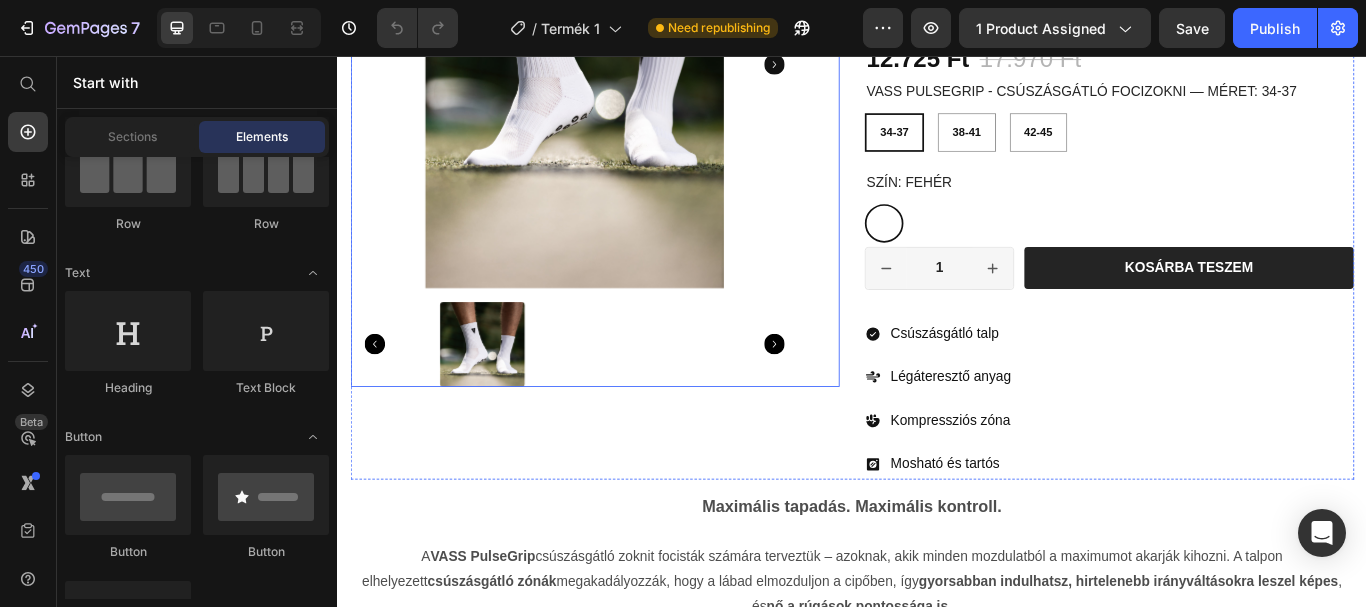 scroll, scrollTop: 325, scrollLeft: 0, axis: vertical 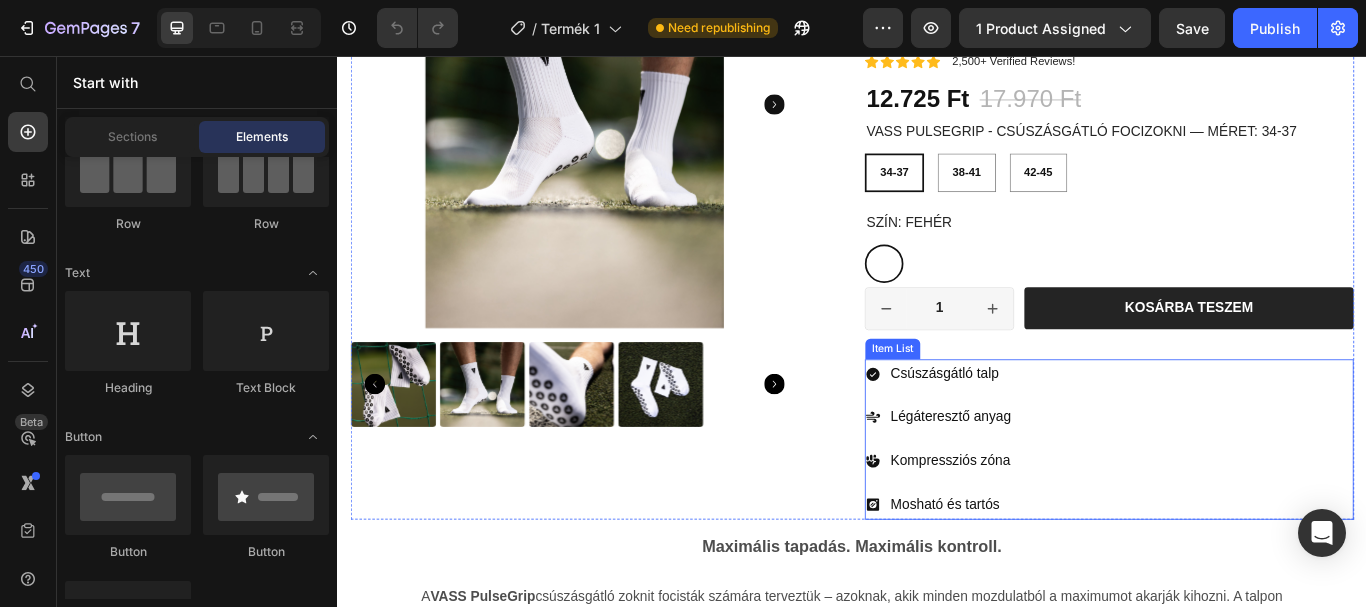 click on "Csúszásgátló talp
Légáteresztő anyag
Kompressziós zóna
Mosható és tartós" at bounding box center [1039, 503] 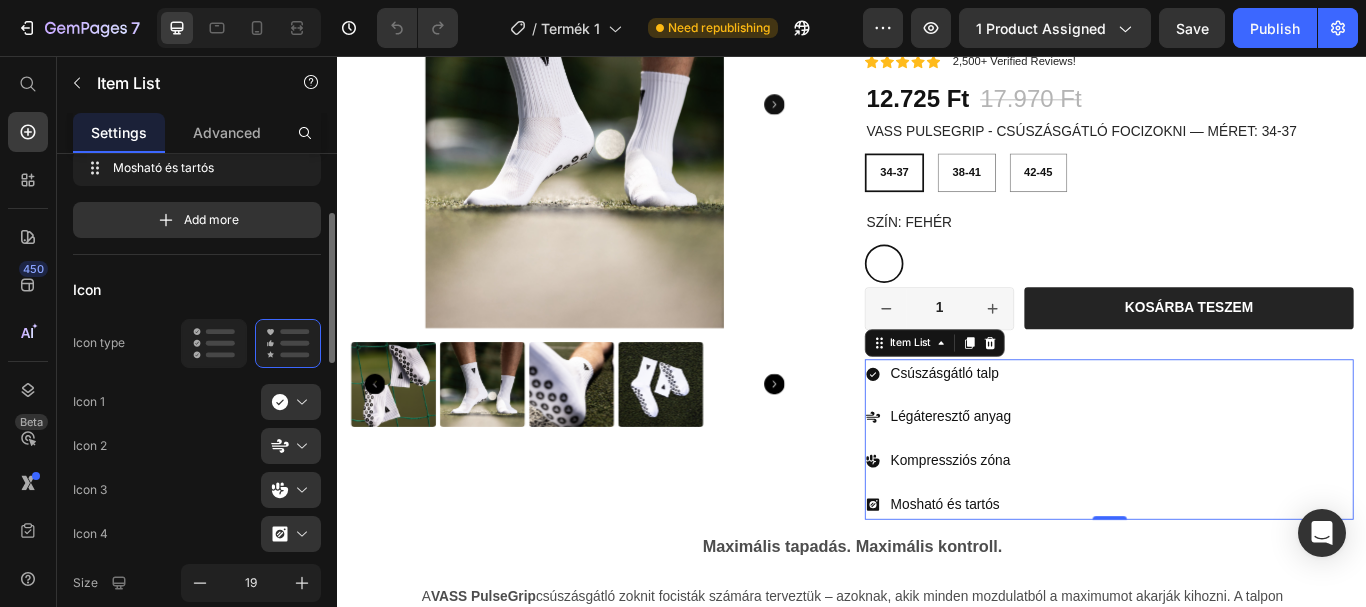 scroll, scrollTop: 400, scrollLeft: 0, axis: vertical 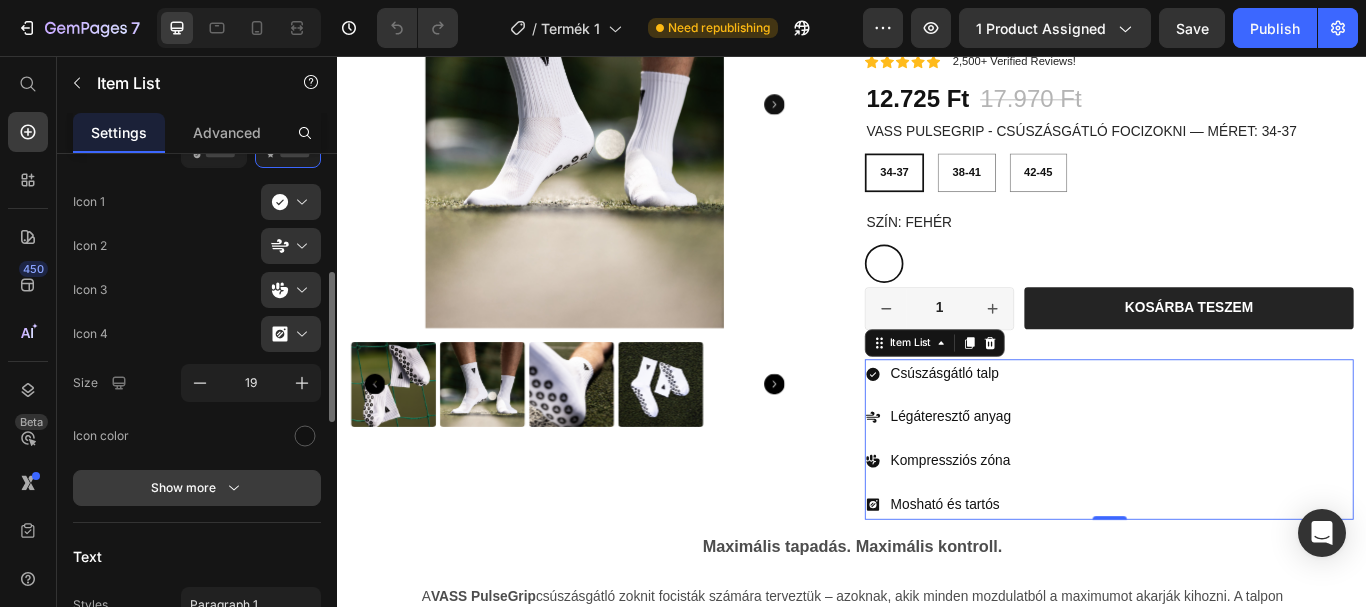 click on "Show more" at bounding box center [197, 488] 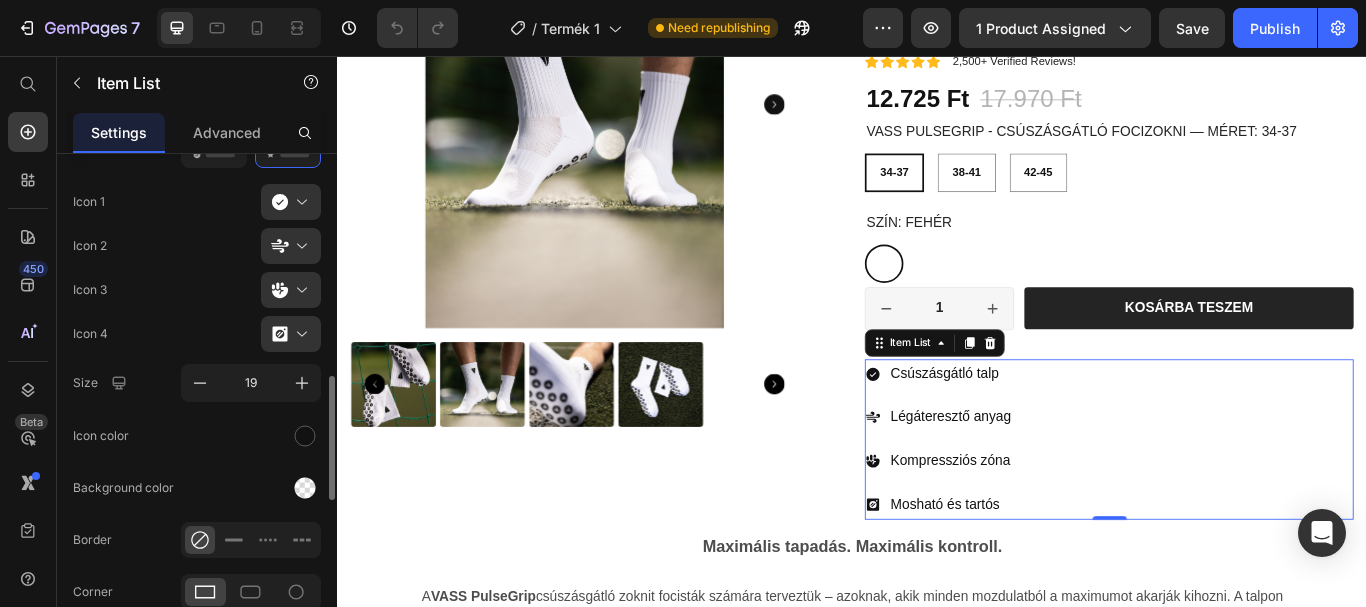 scroll, scrollTop: 700, scrollLeft: 0, axis: vertical 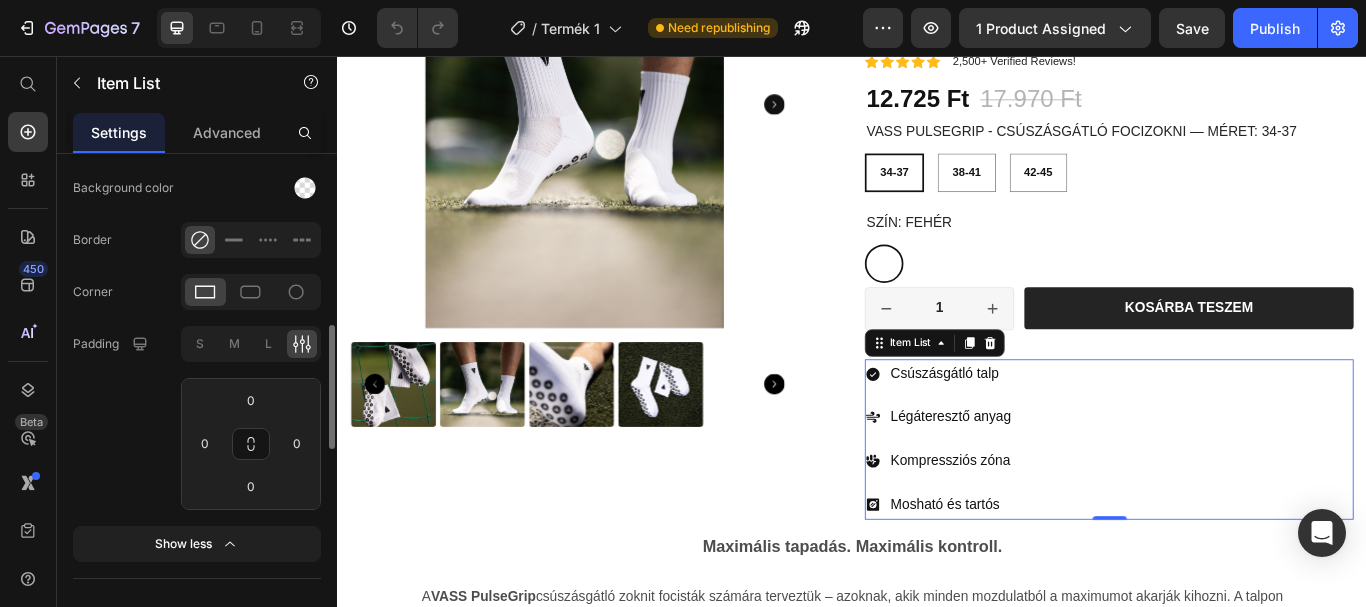 click 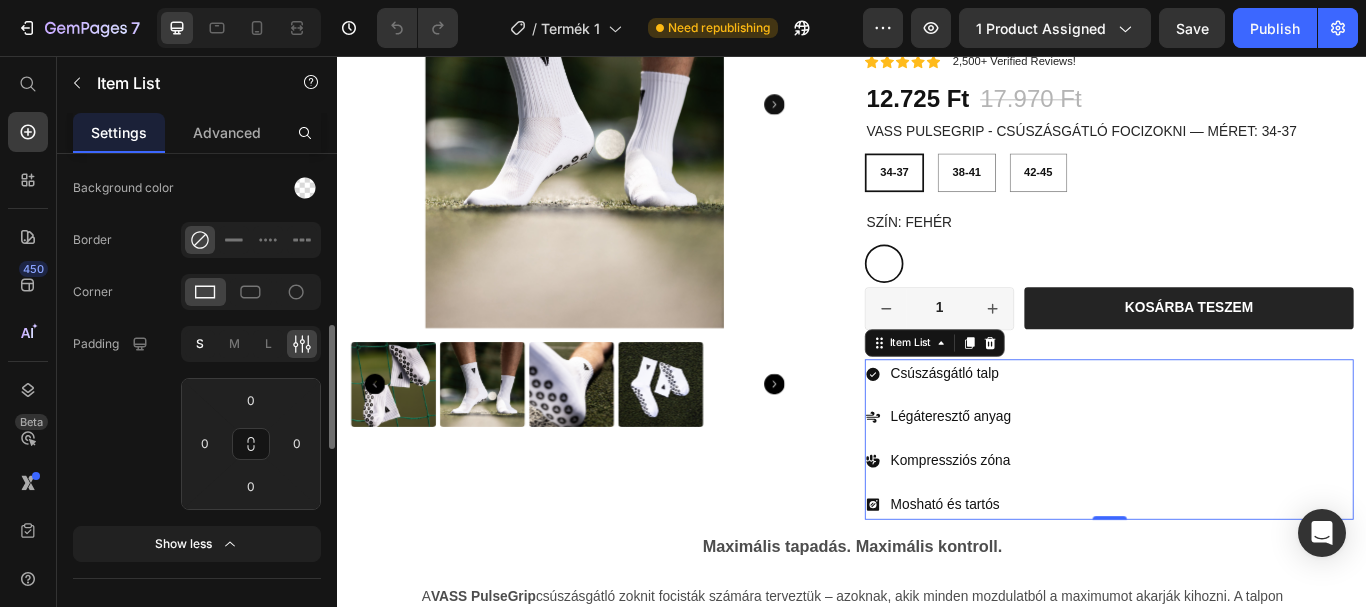 click on "S" 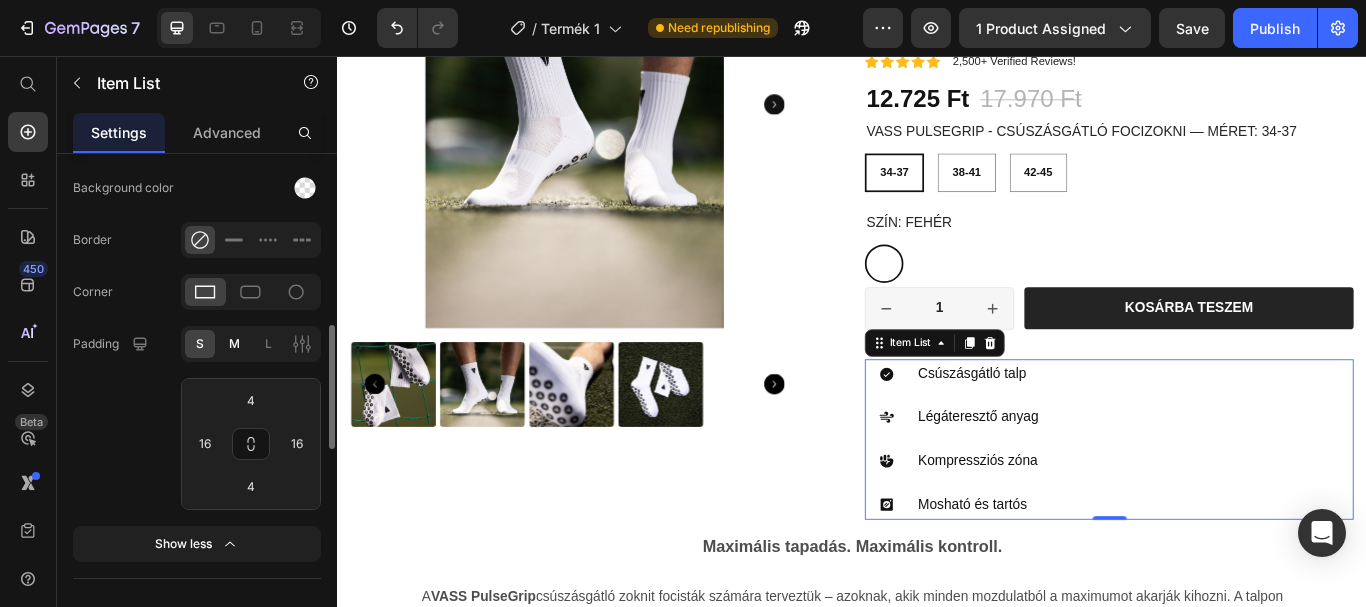 click on "M" 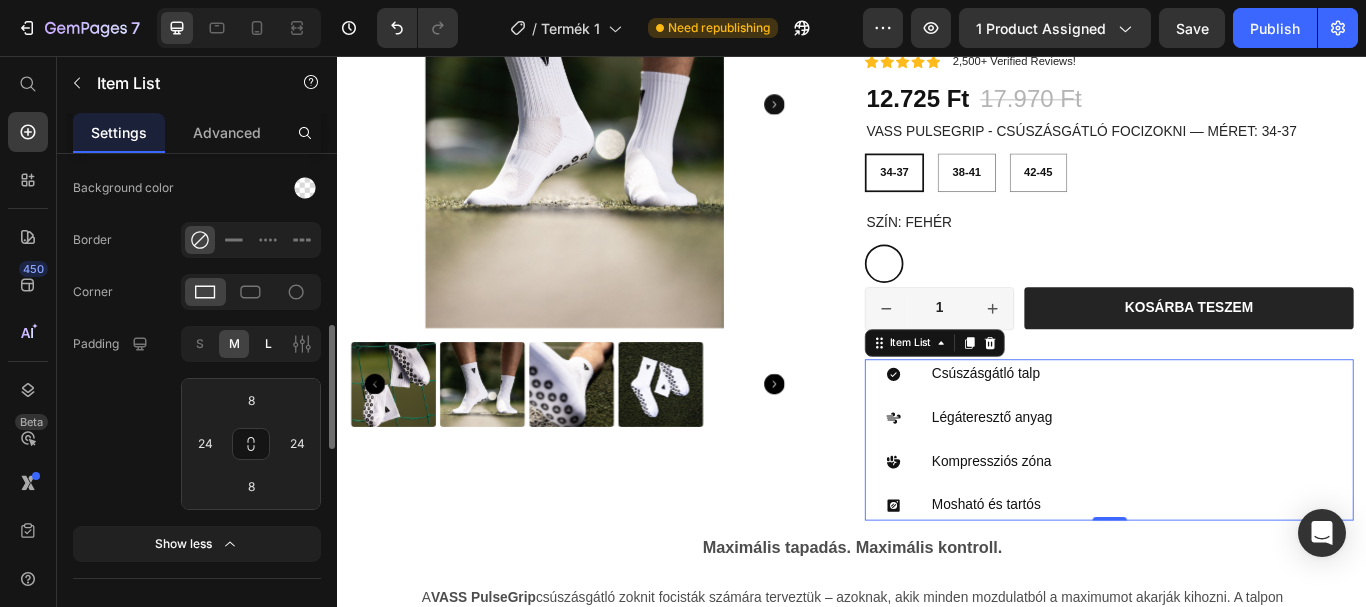 click on "L" 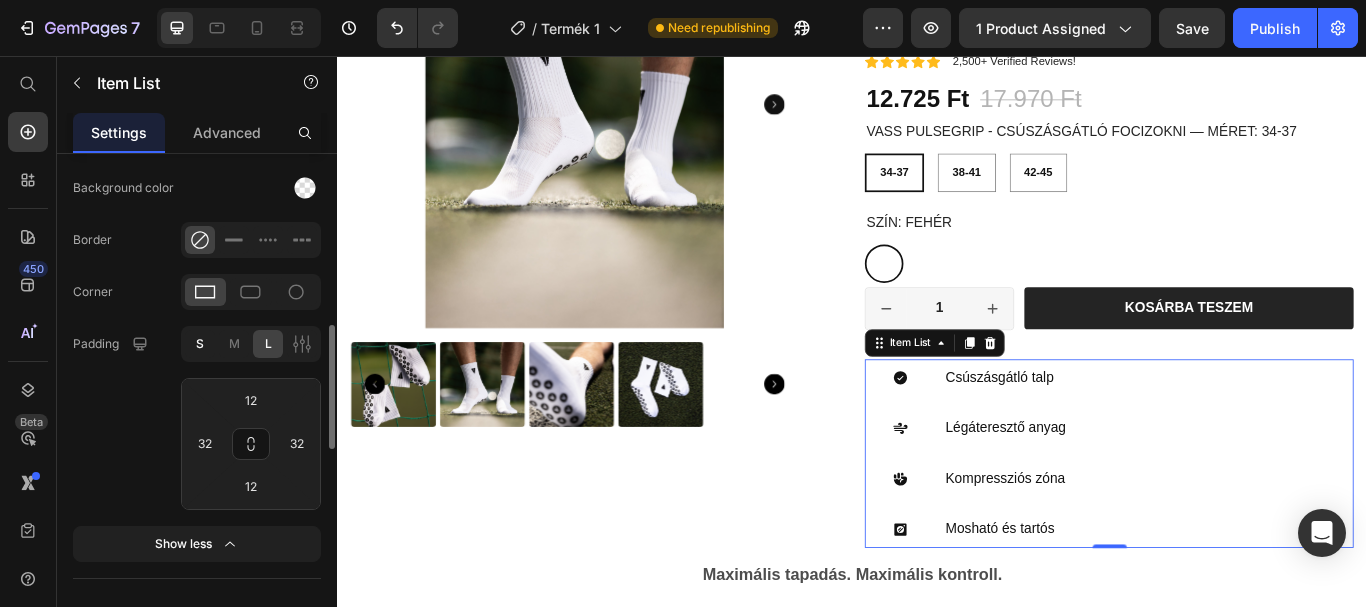 click on "S" 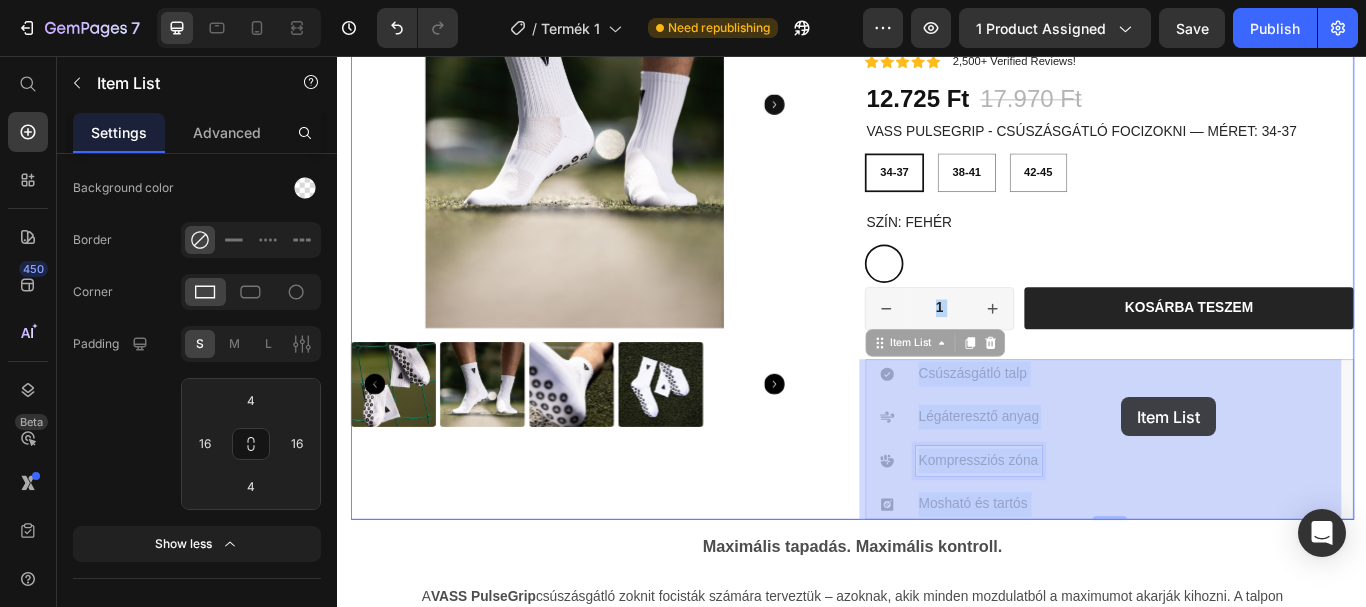 drag, startPoint x: 1105, startPoint y: 529, endPoint x: 1251, endPoint y: 454, distance: 164.13713 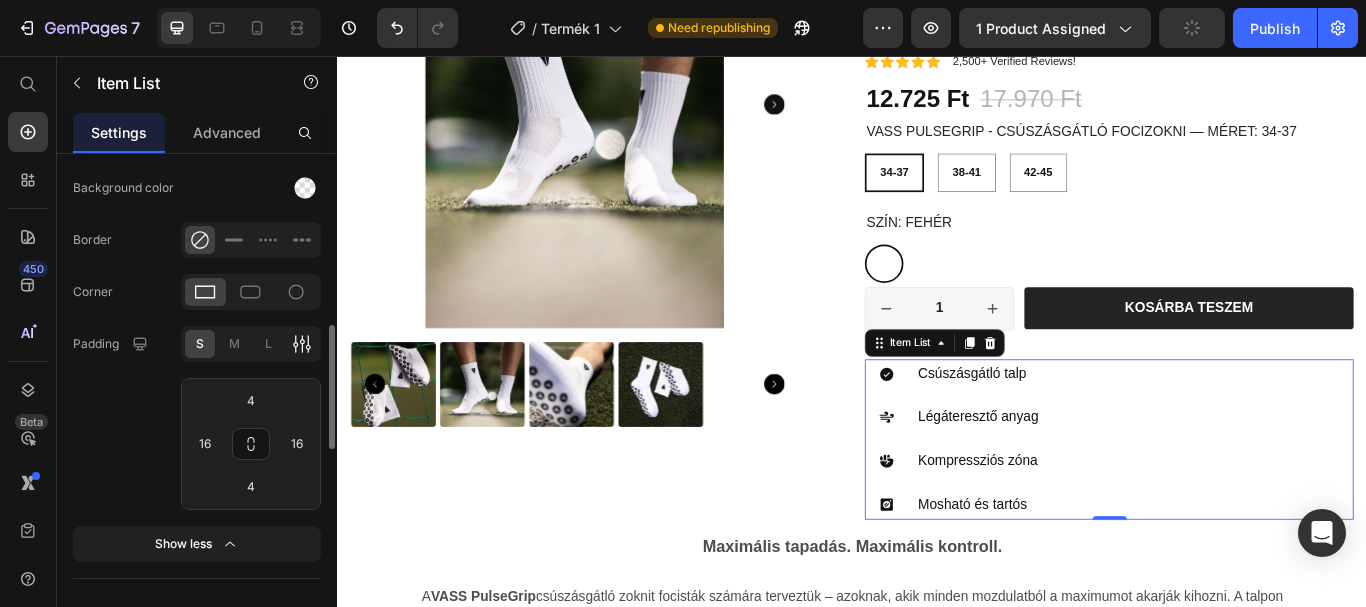 click 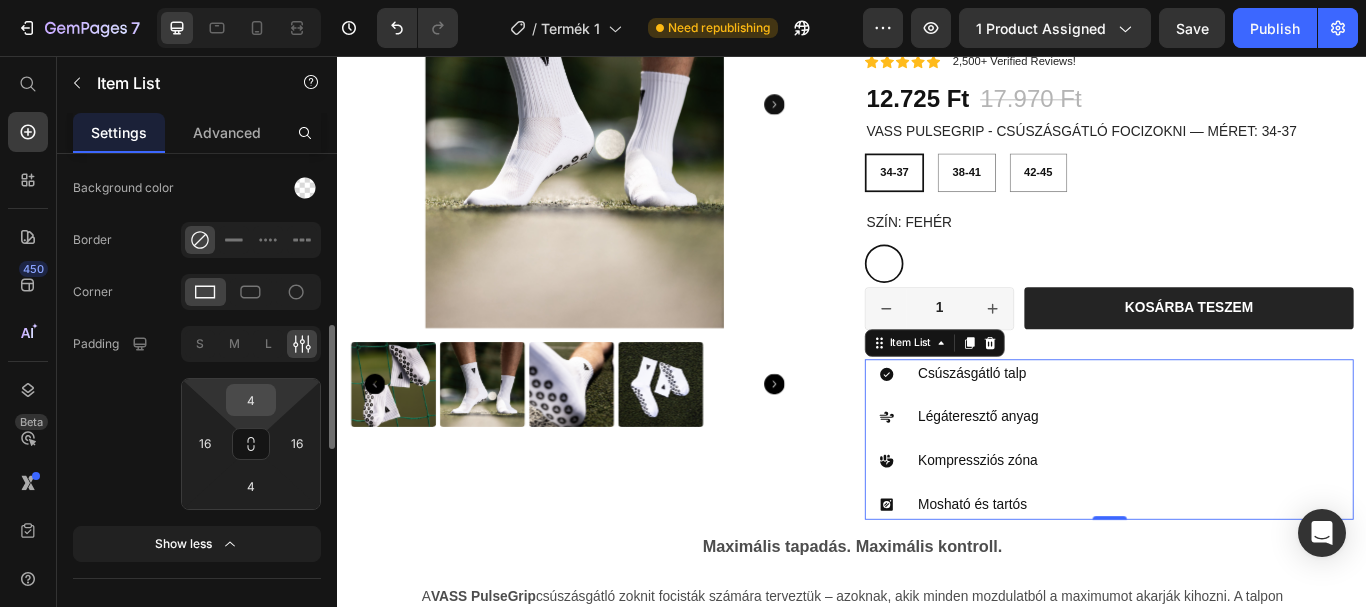 click on "4" at bounding box center [251, 400] 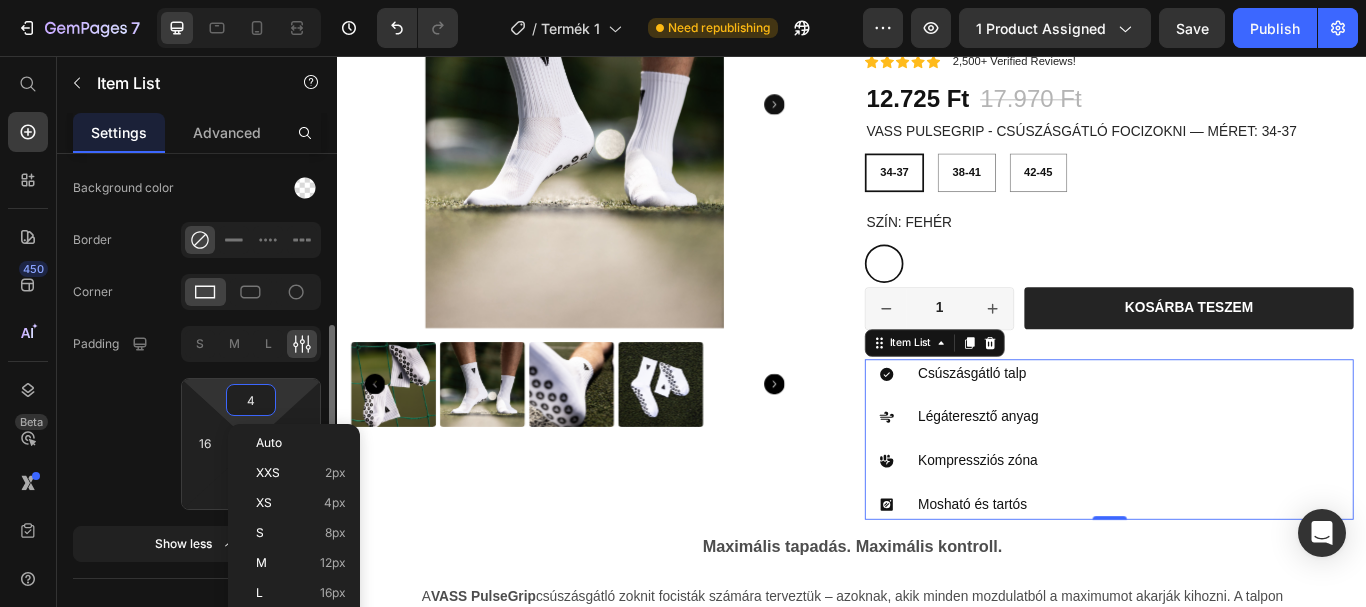 click on "4" at bounding box center (251, 400) 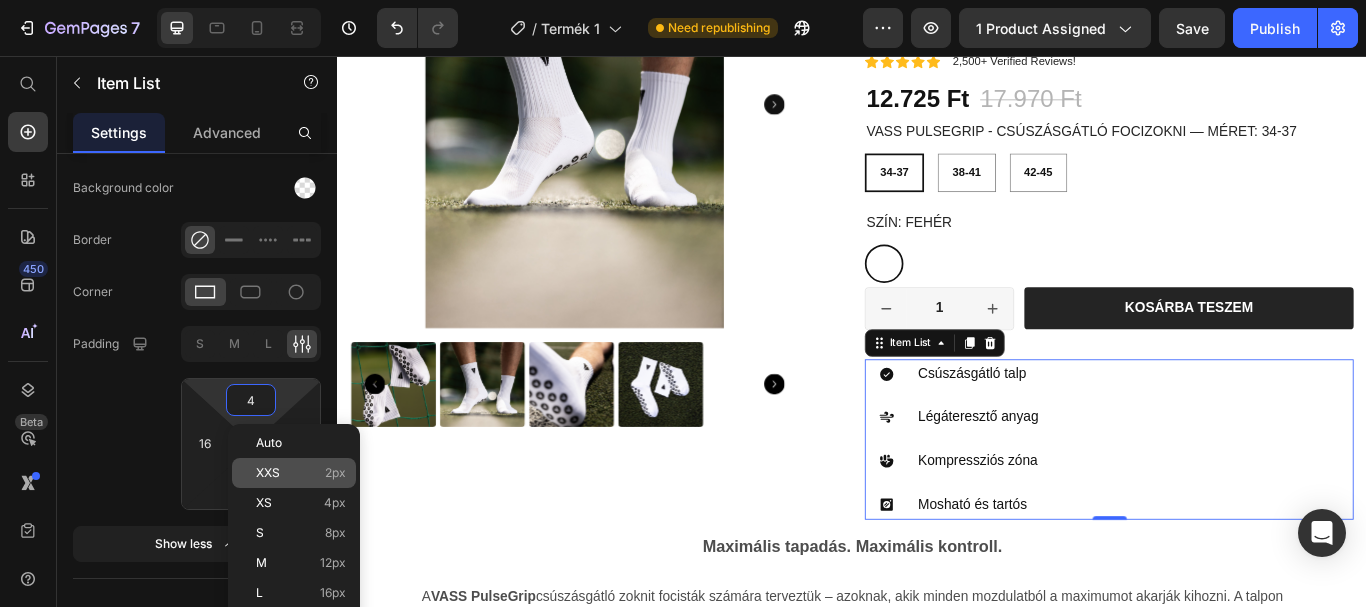 click on "XXS 2px" at bounding box center (301, 473) 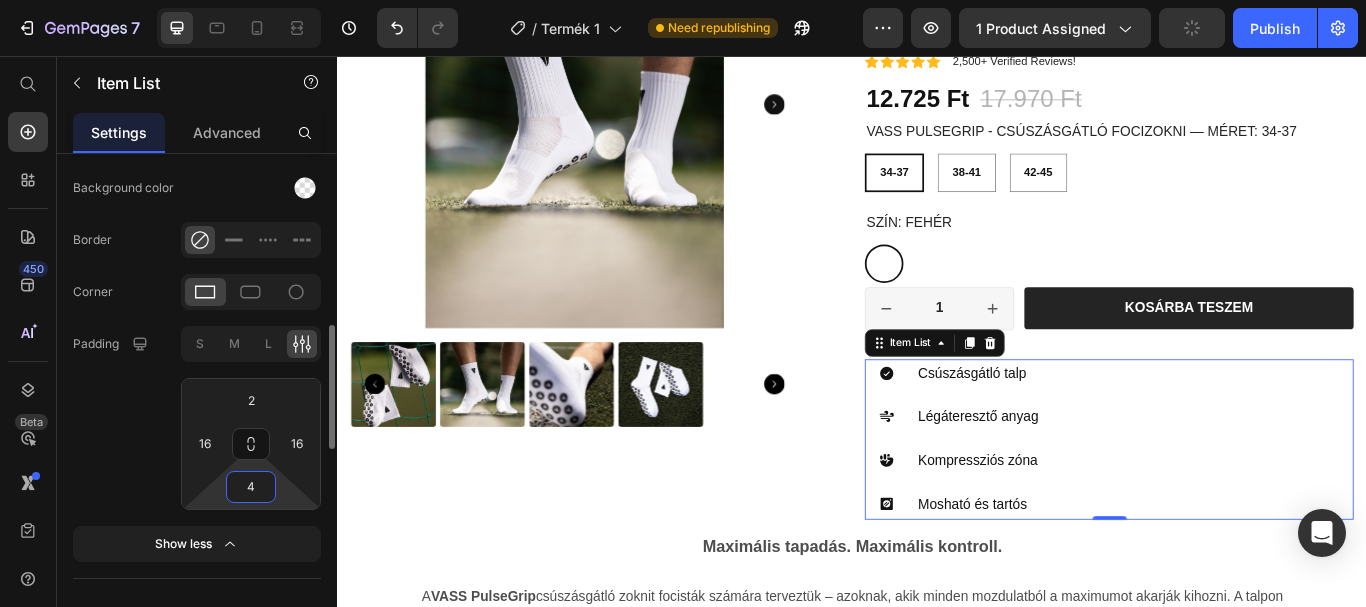 click on "4" at bounding box center [251, 487] 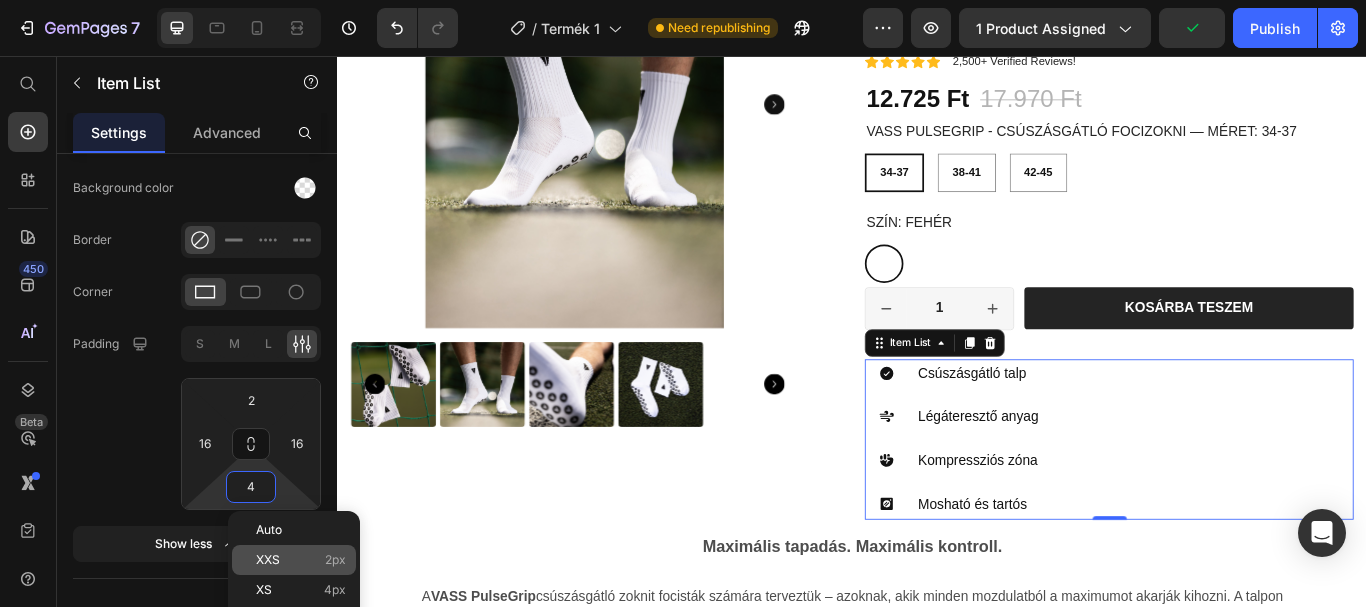 click on "XXS 2px" 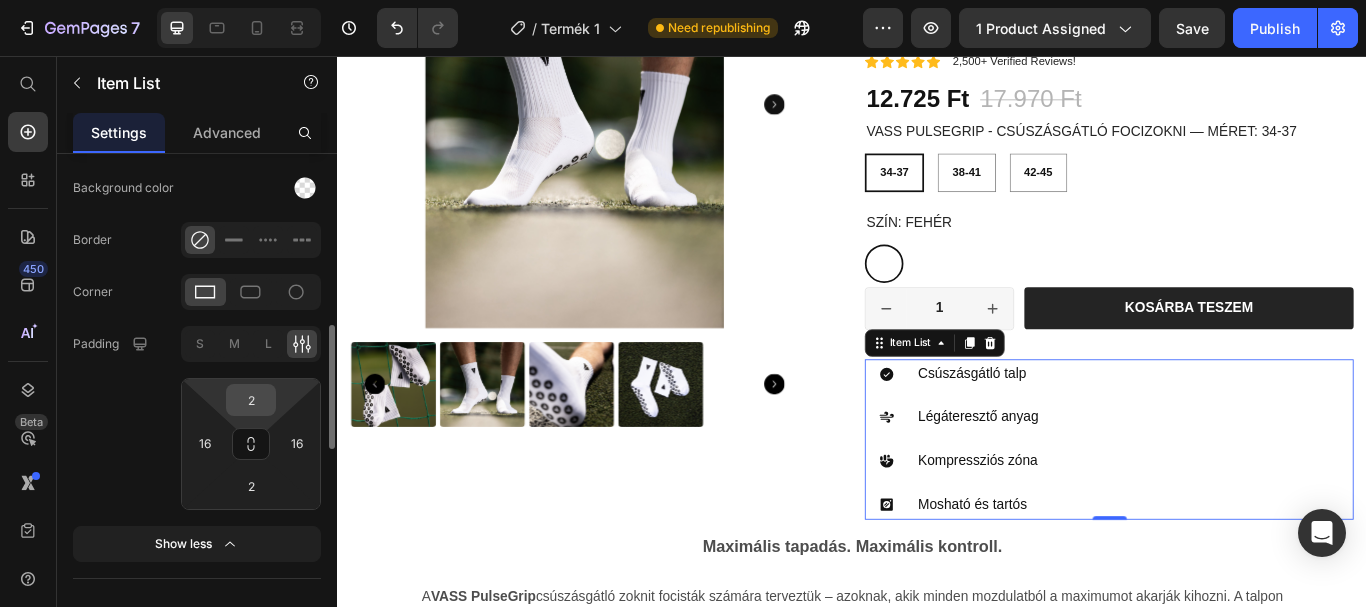 click on "2" at bounding box center [251, 400] 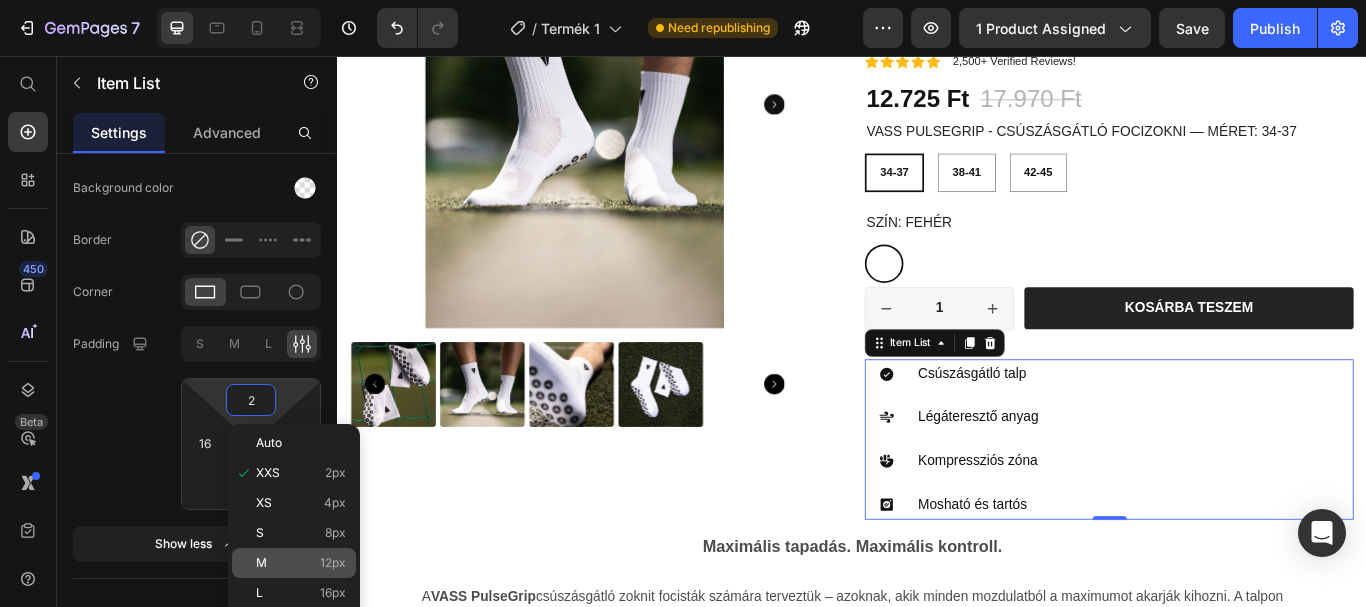click on "M 12px" at bounding box center (301, 563) 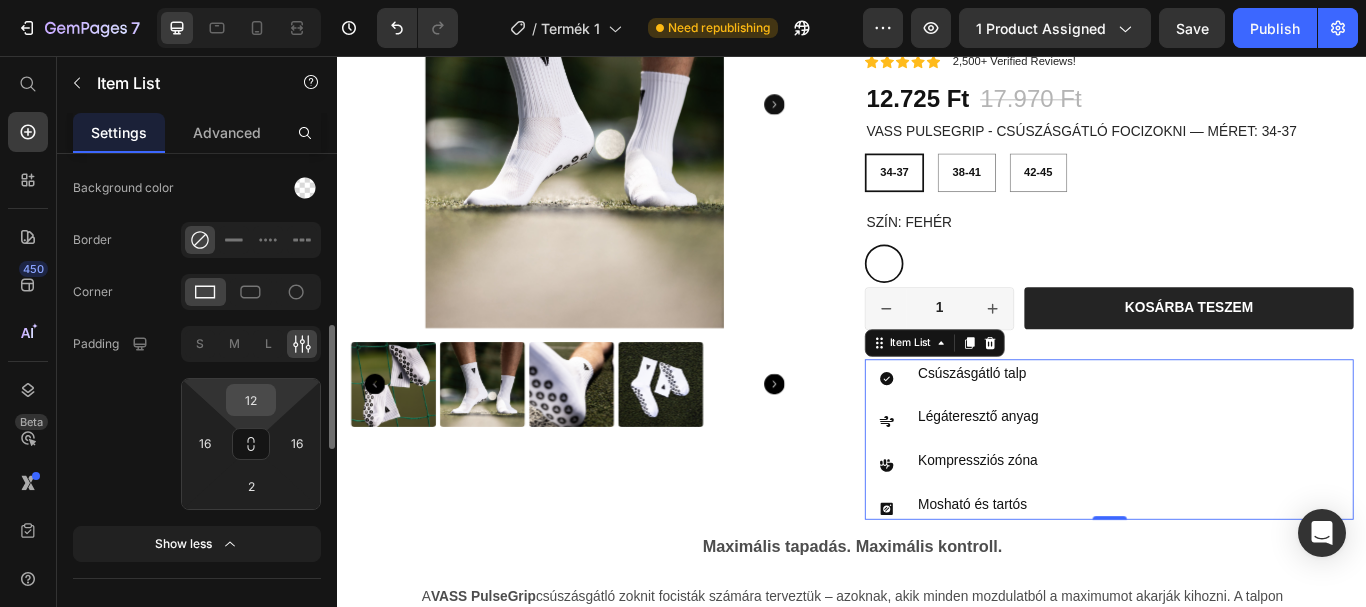 click on "12" at bounding box center (251, 400) 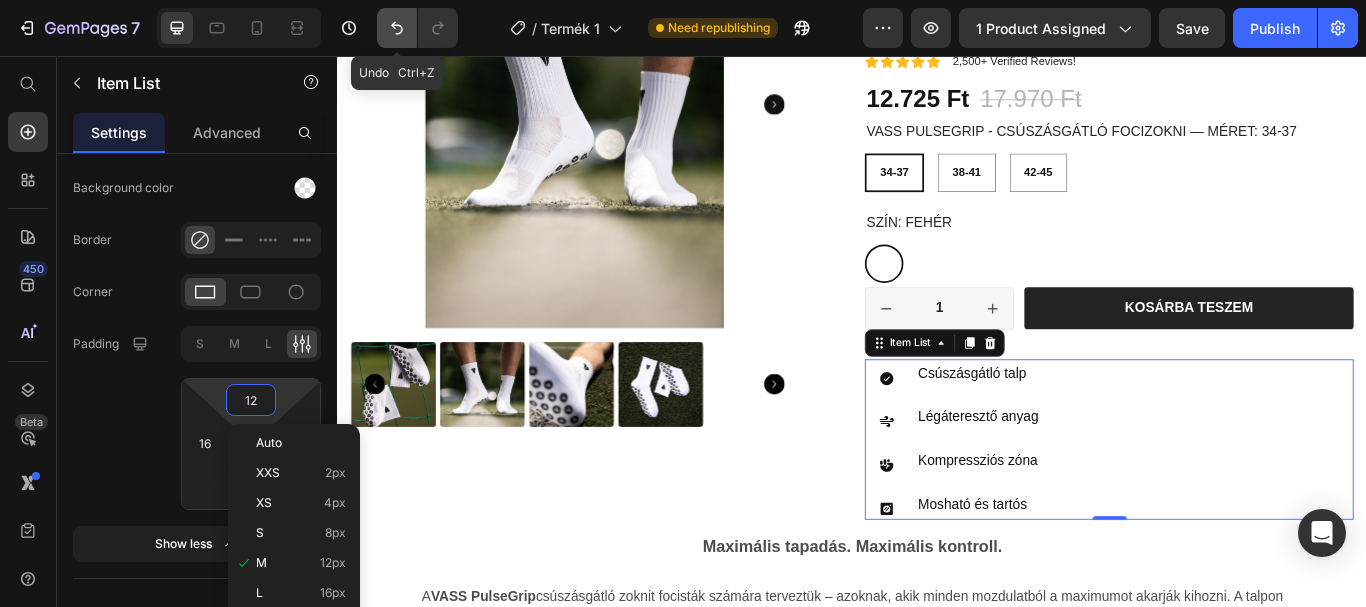 click 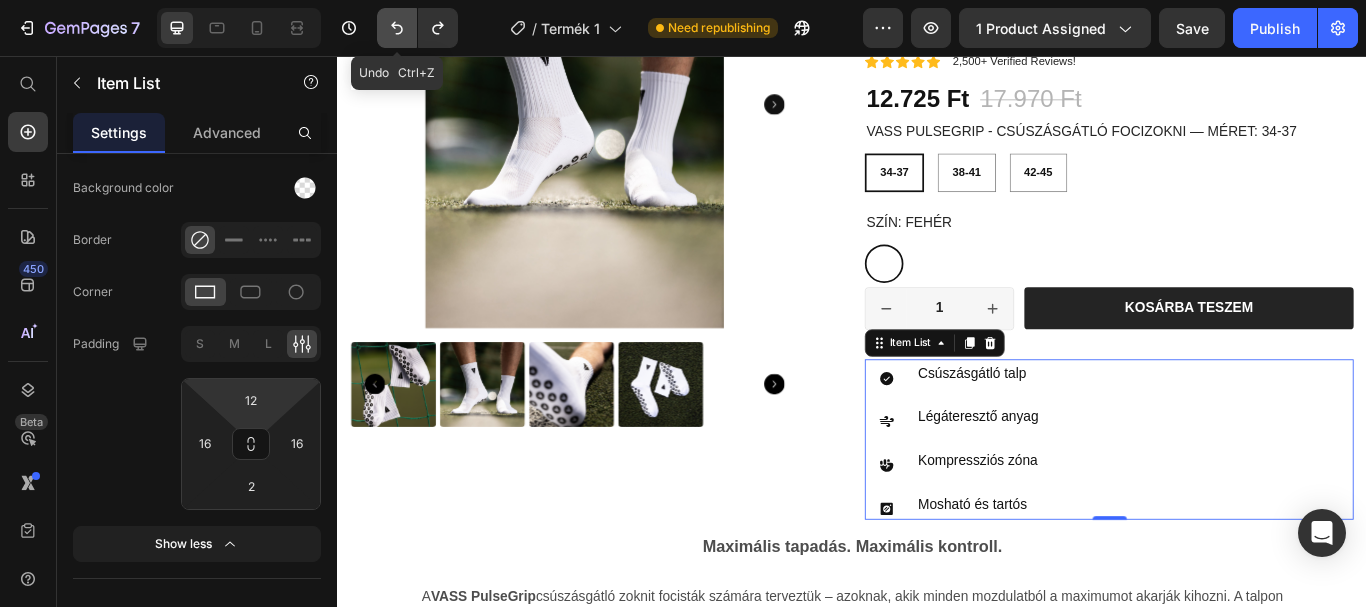 click 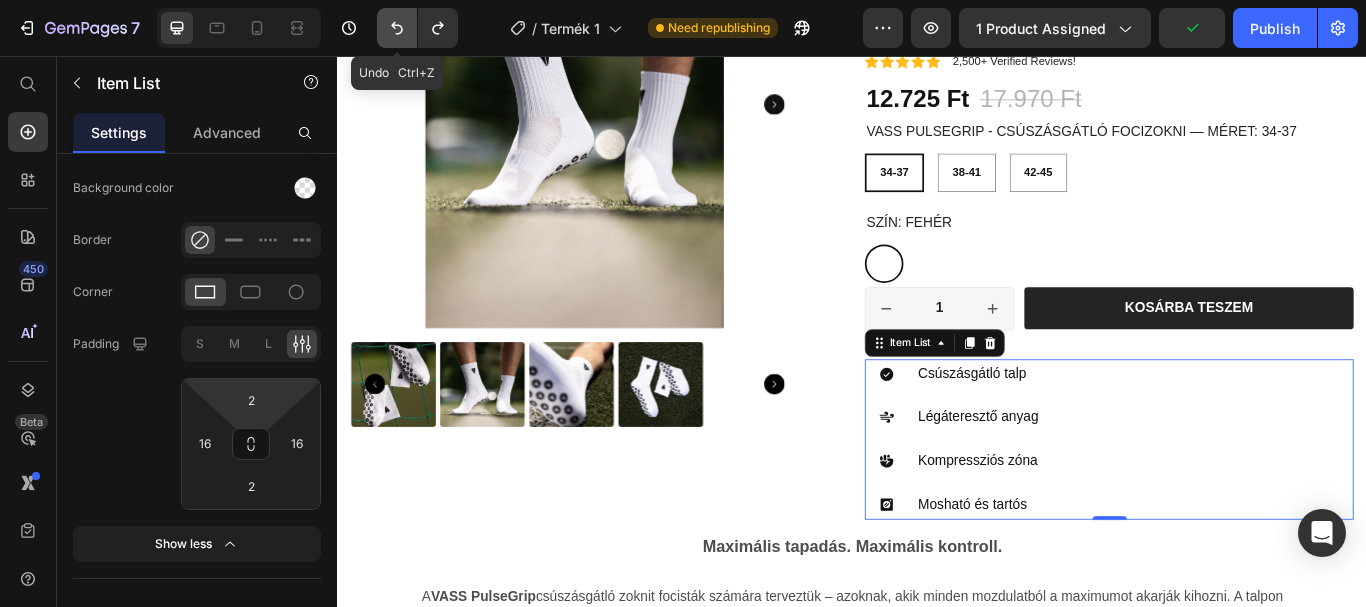 click 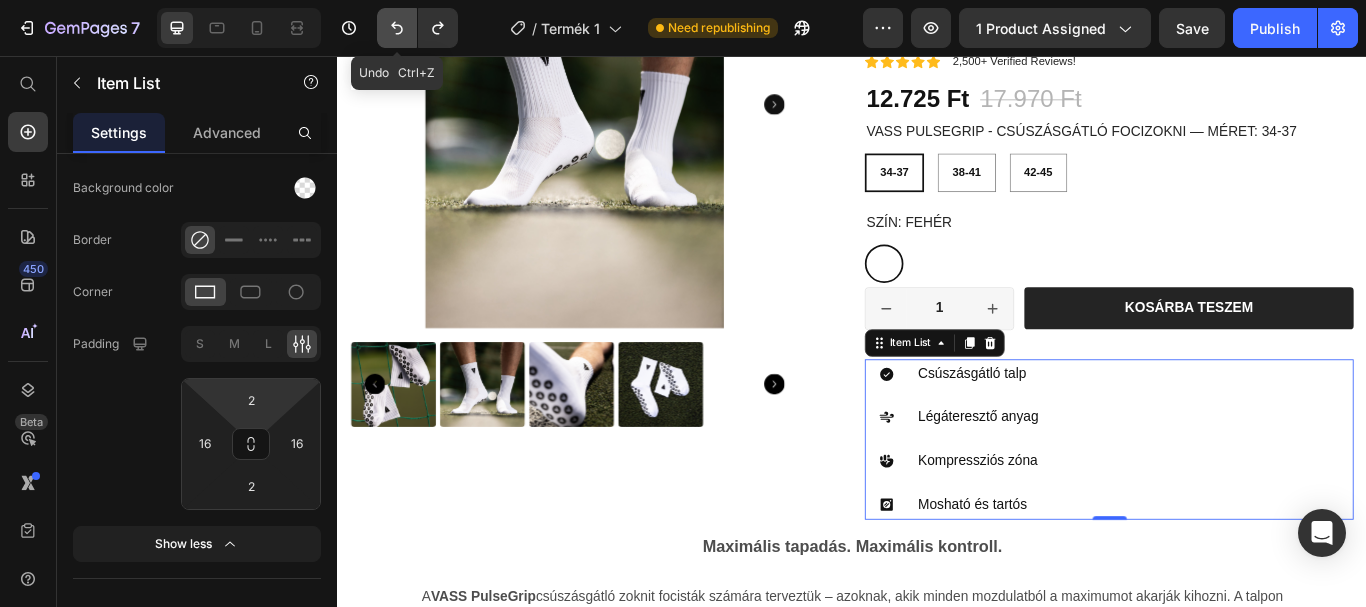 click 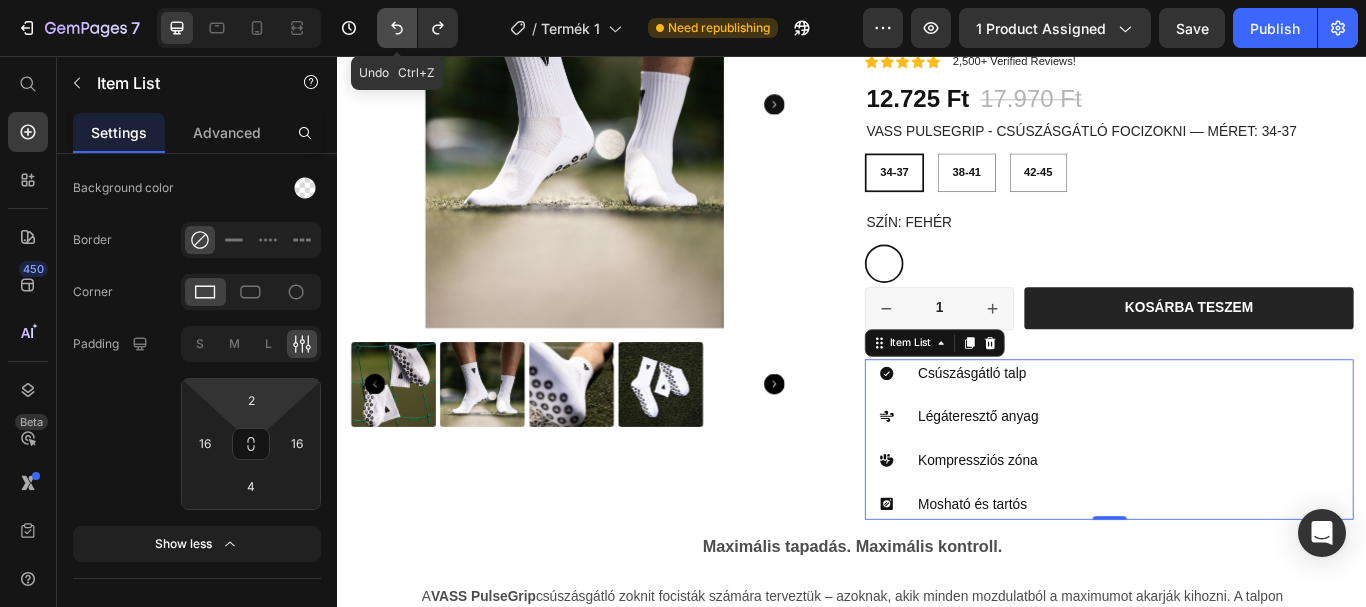 click 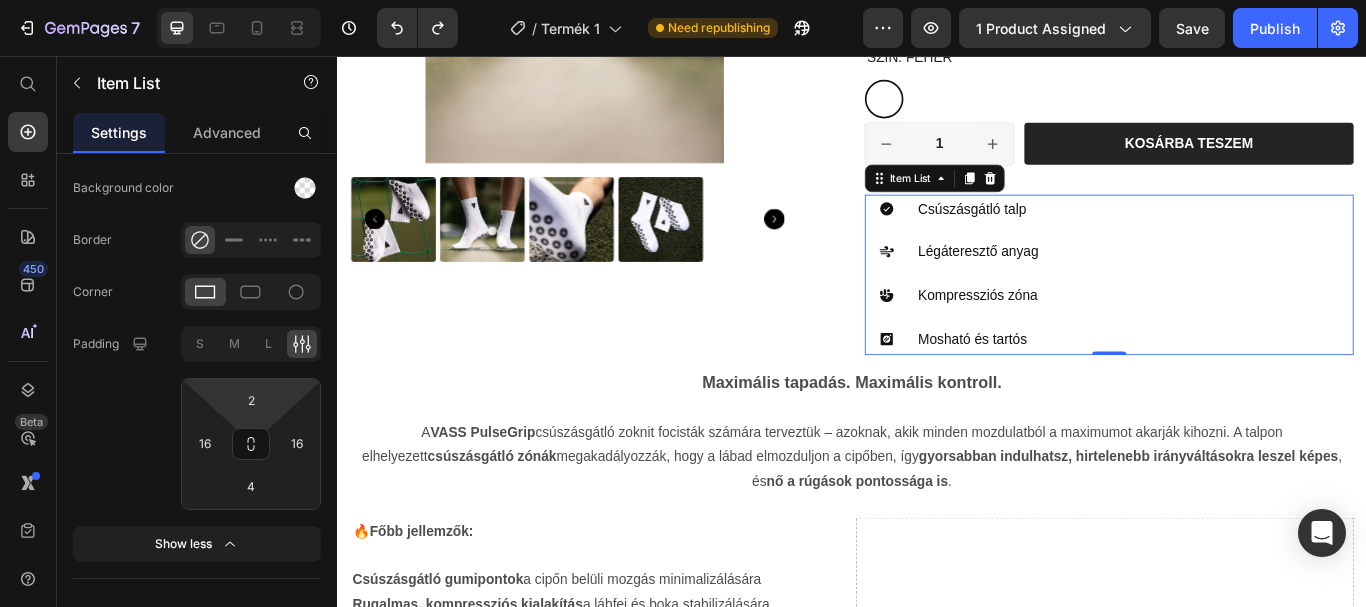 scroll, scrollTop: 525, scrollLeft: 0, axis: vertical 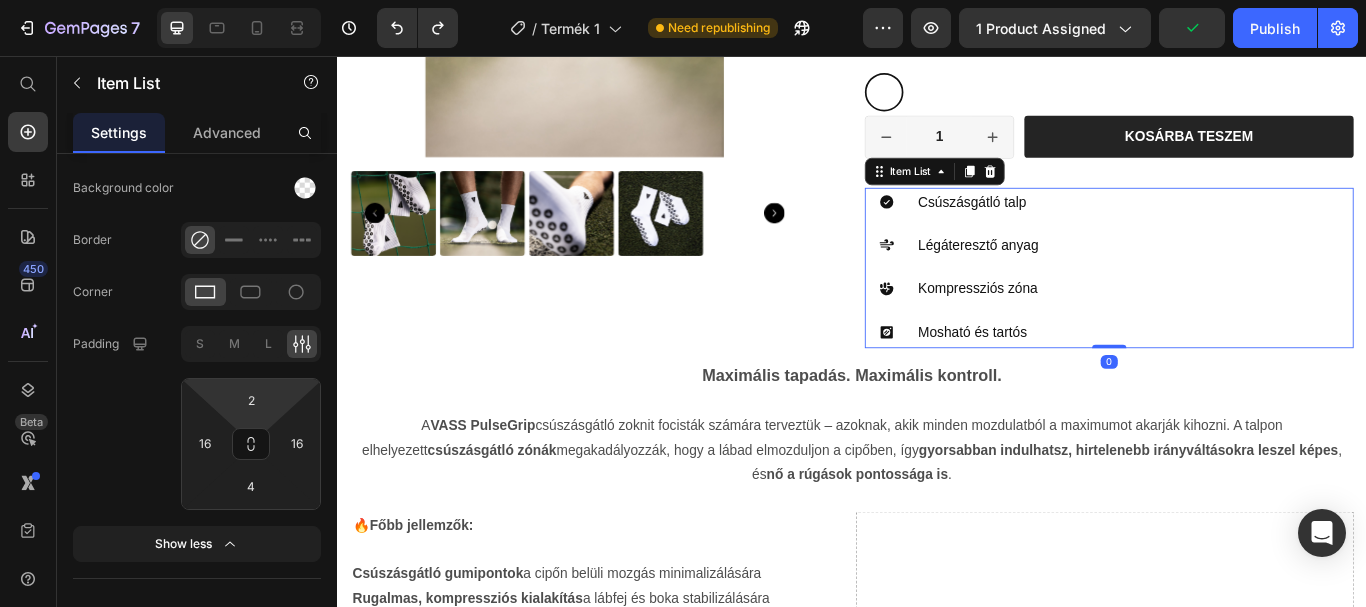 drag, startPoint x: 1227, startPoint y: 394, endPoint x: 1222, endPoint y: 367, distance: 27.45906 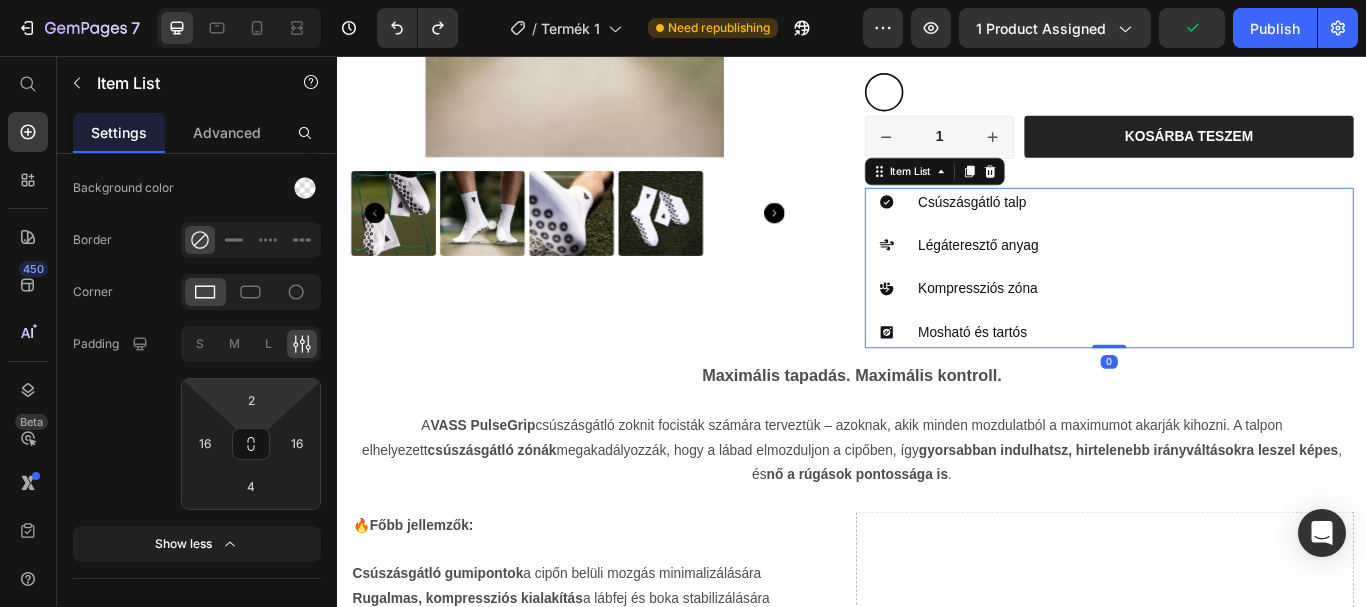 click on "Csúszásgátló talp
Légáteresztő anyag
Kompressziós zóna
Mosható és tartós Item List   0" at bounding box center [1237, 303] 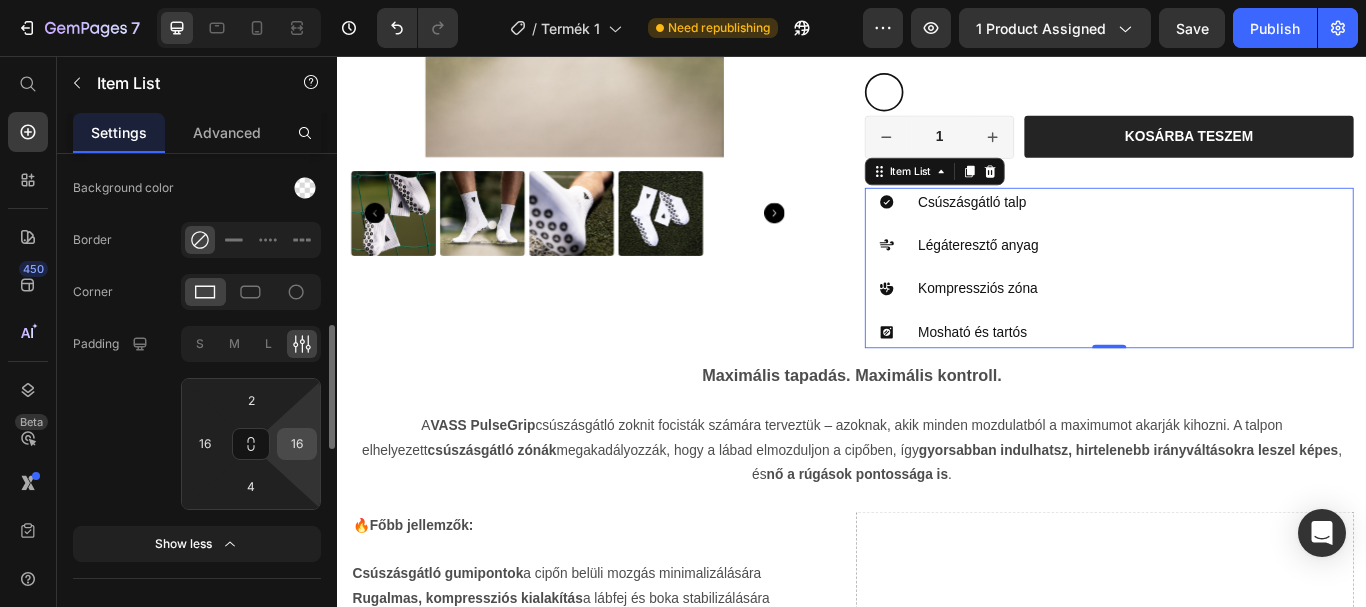 click on "16" at bounding box center [297, 444] 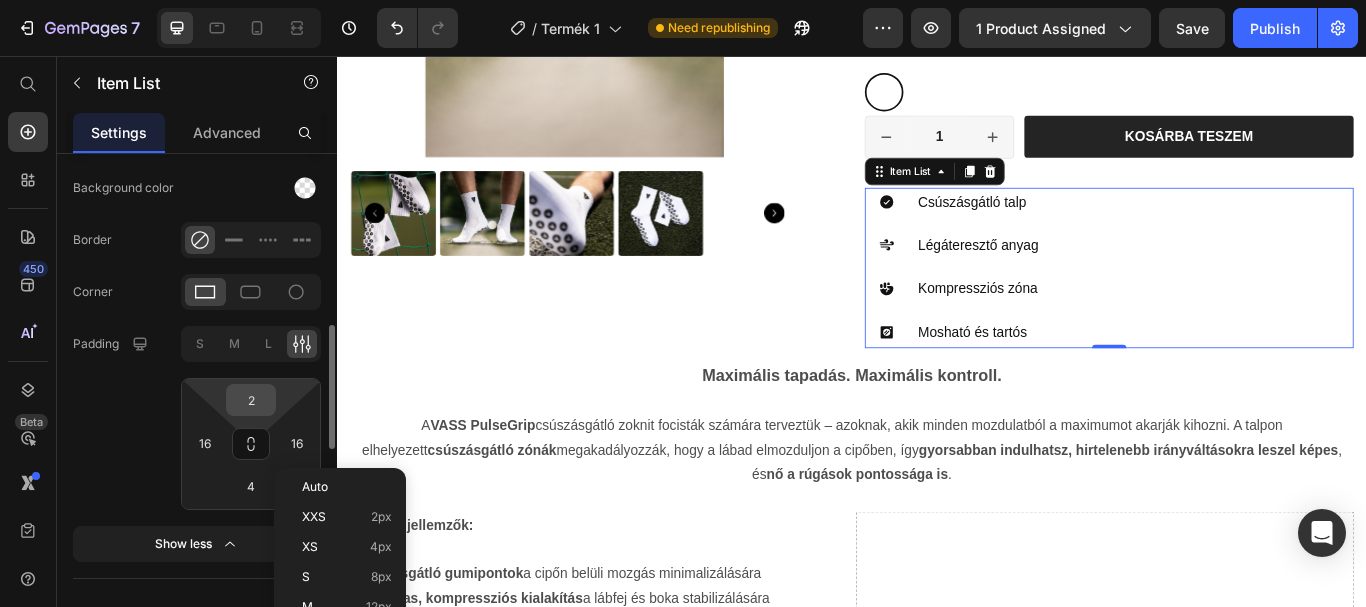 click on "2" at bounding box center [251, 400] 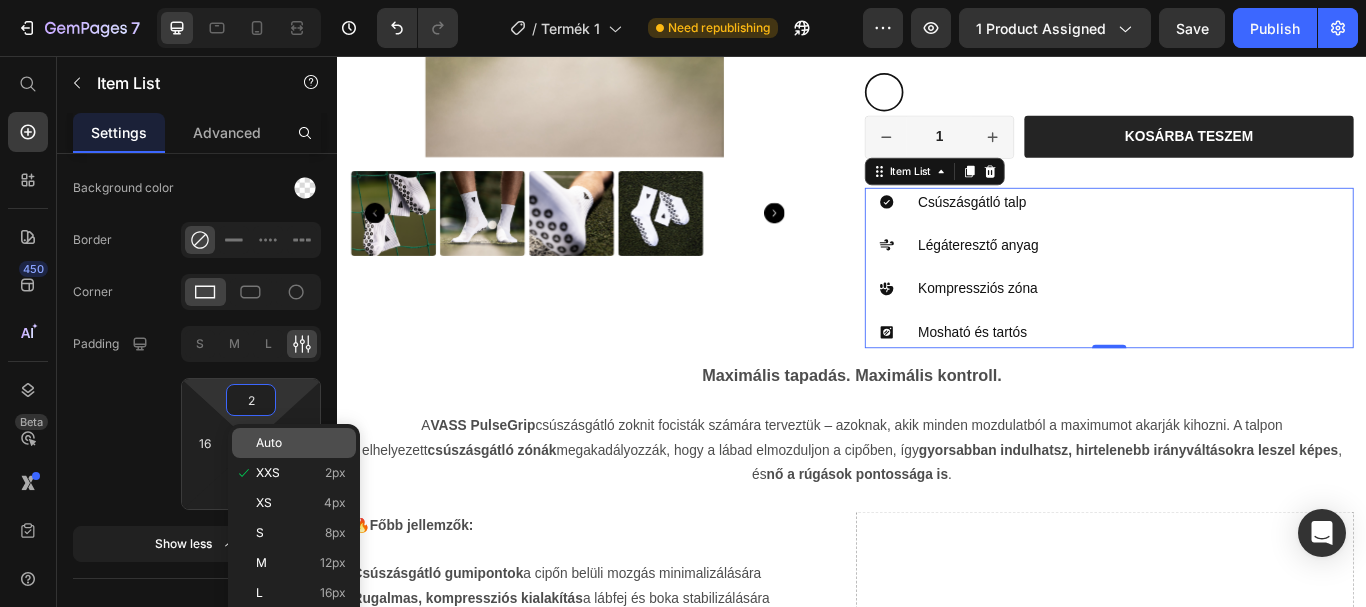 click on "Auto" at bounding box center [269, 443] 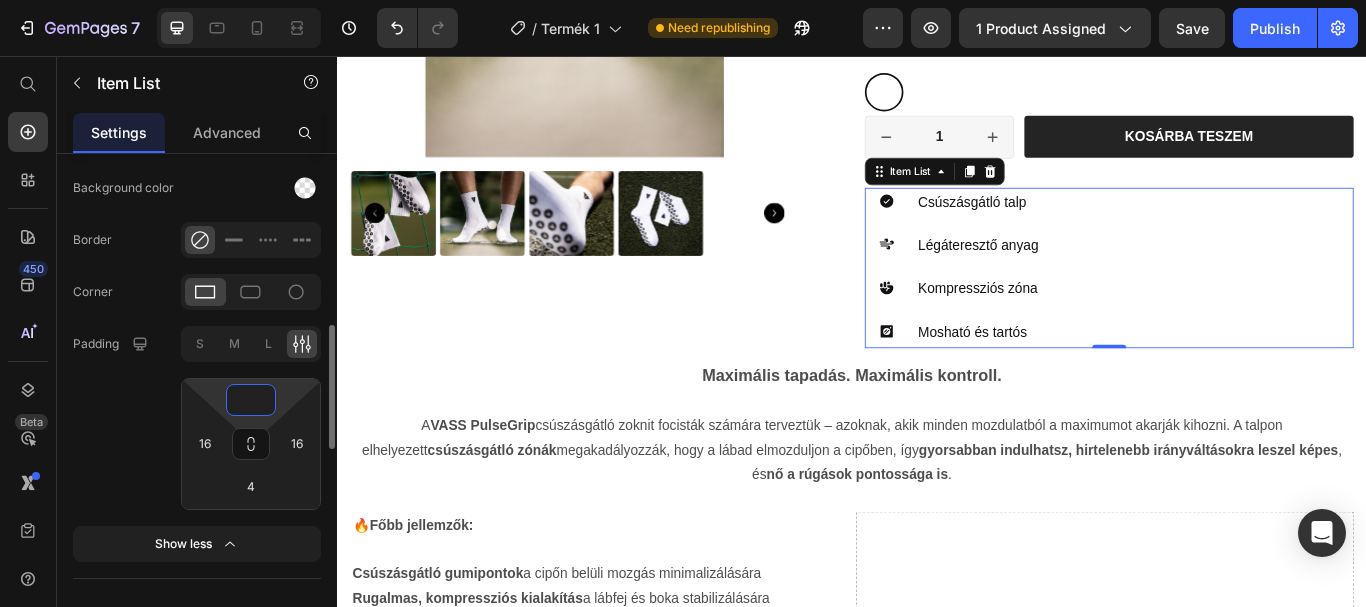 click at bounding box center [251, 400] 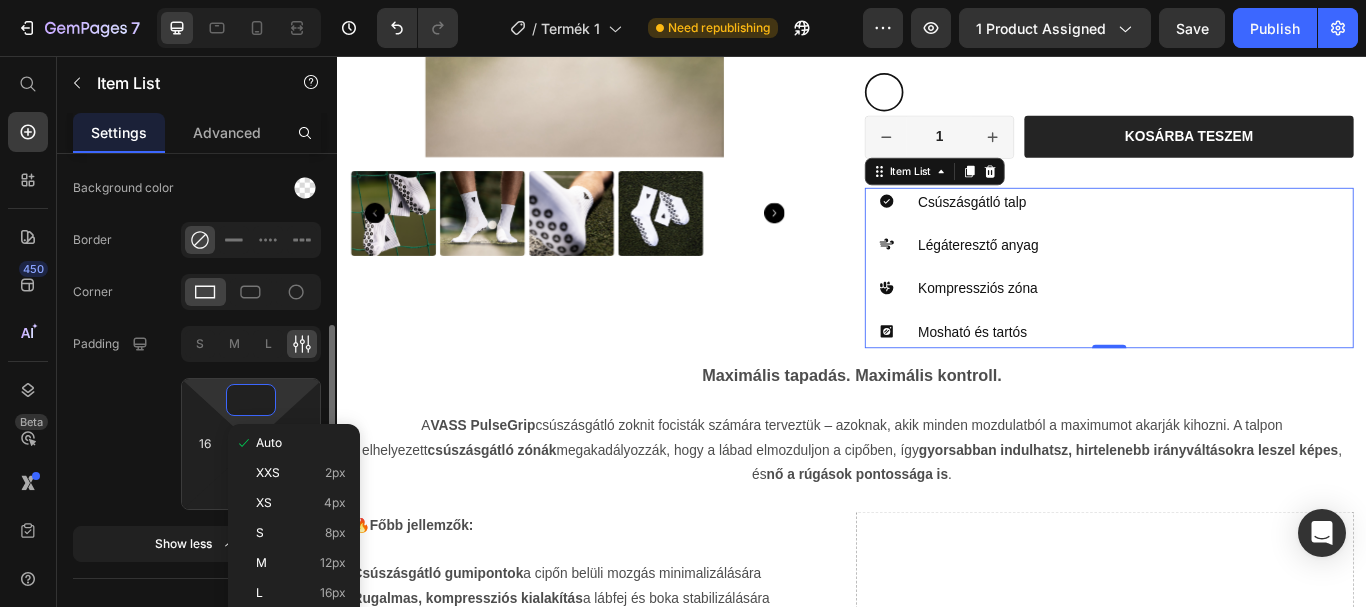 click on "Padding S M L 16 4 16" 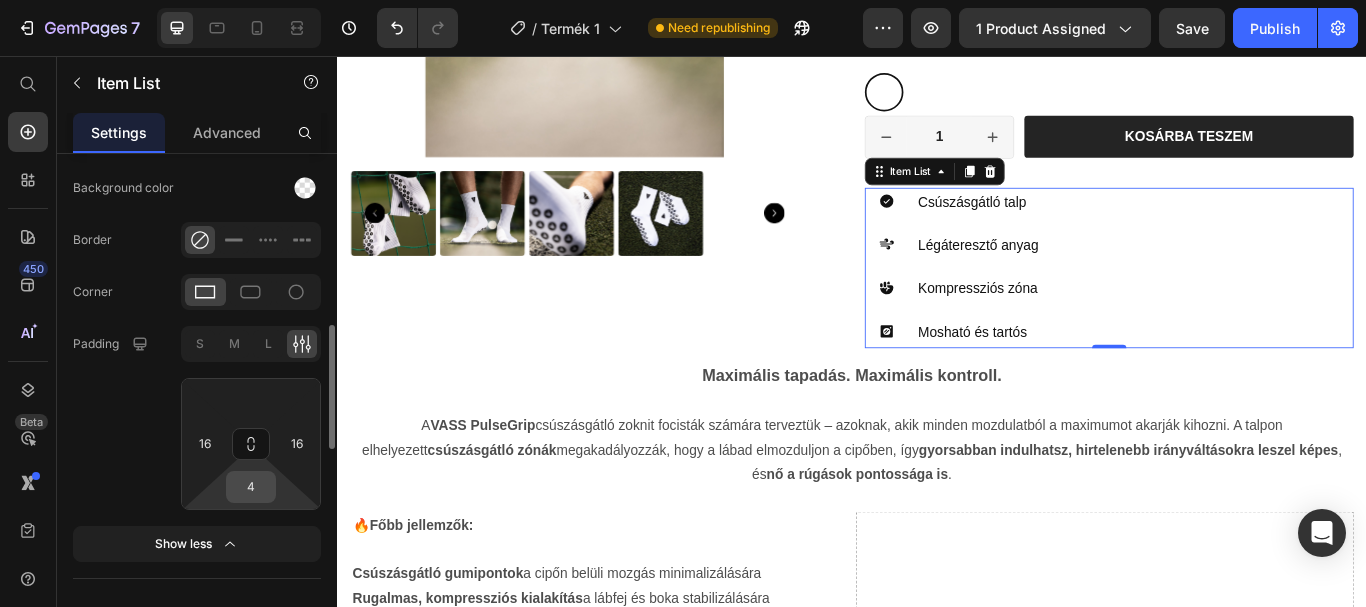 click on "4" at bounding box center (251, 487) 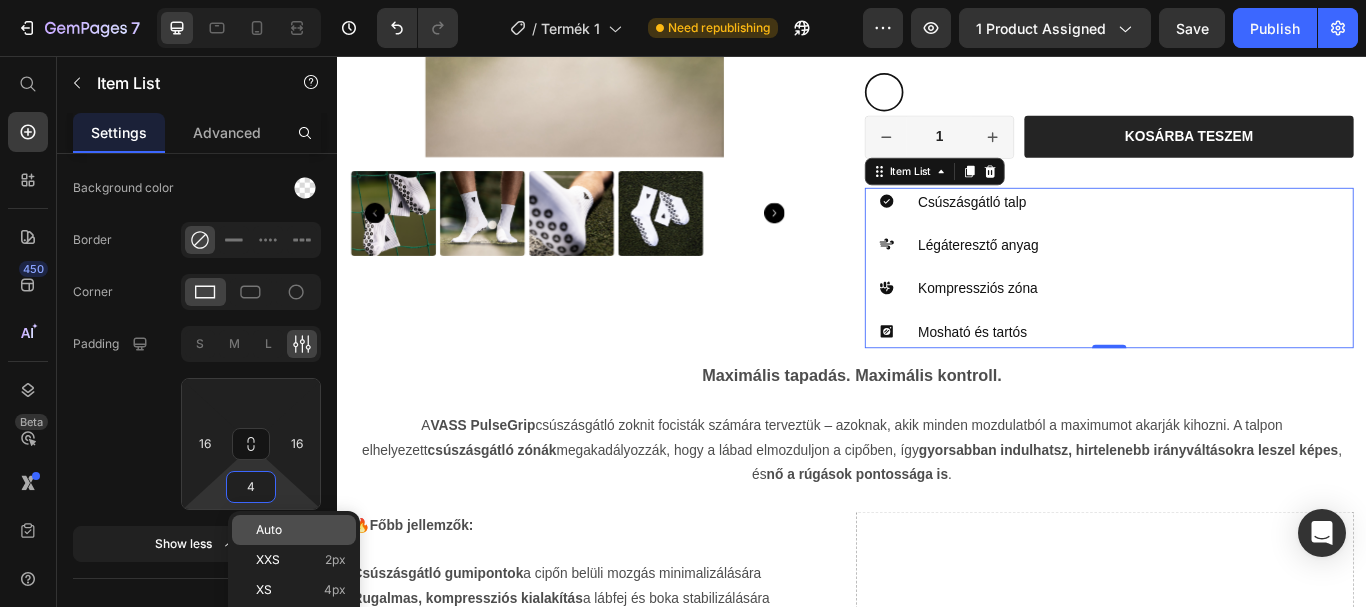click on "Auto" at bounding box center (301, 530) 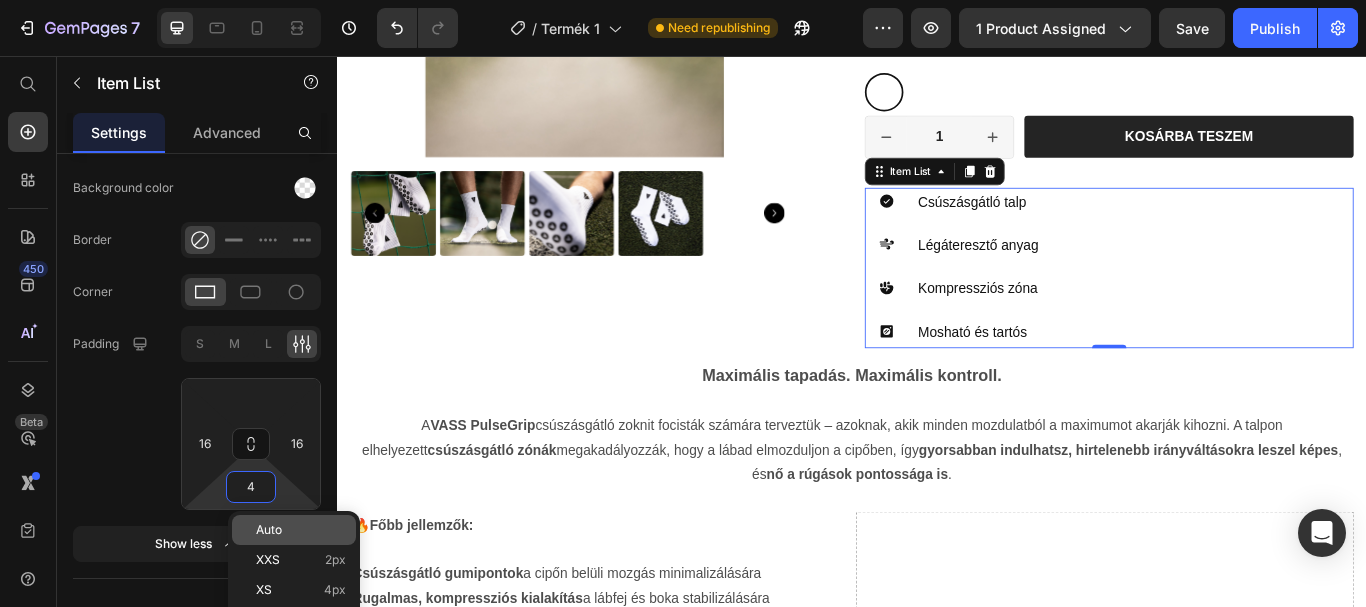 type 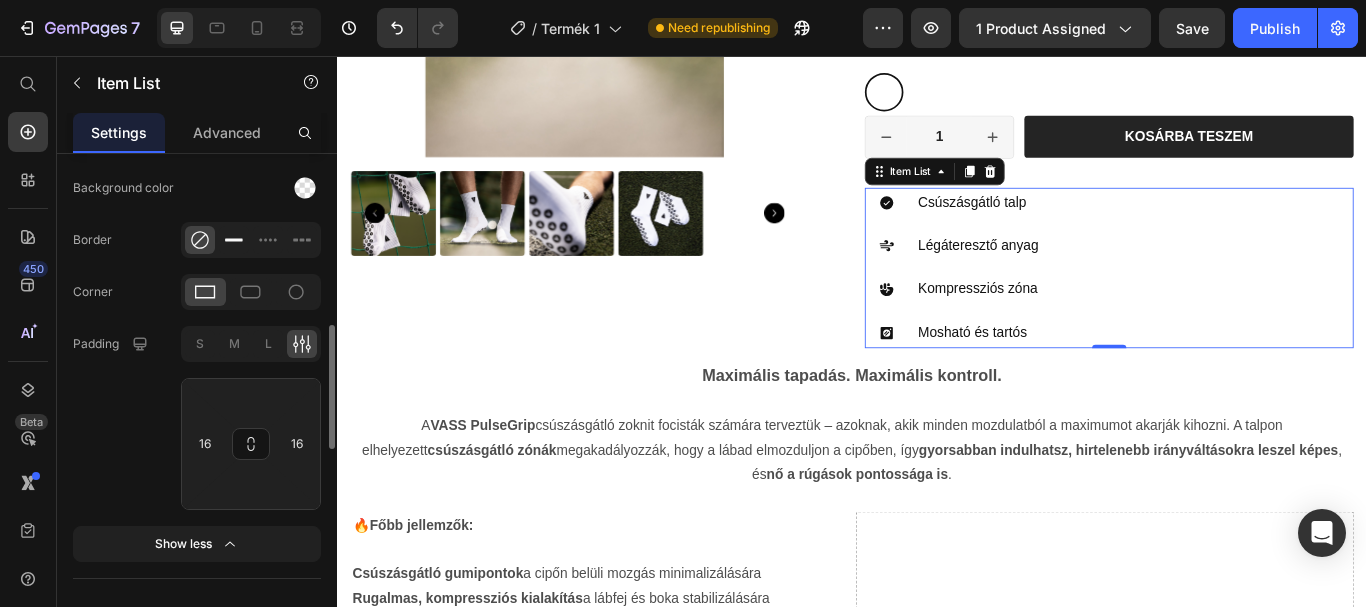 click 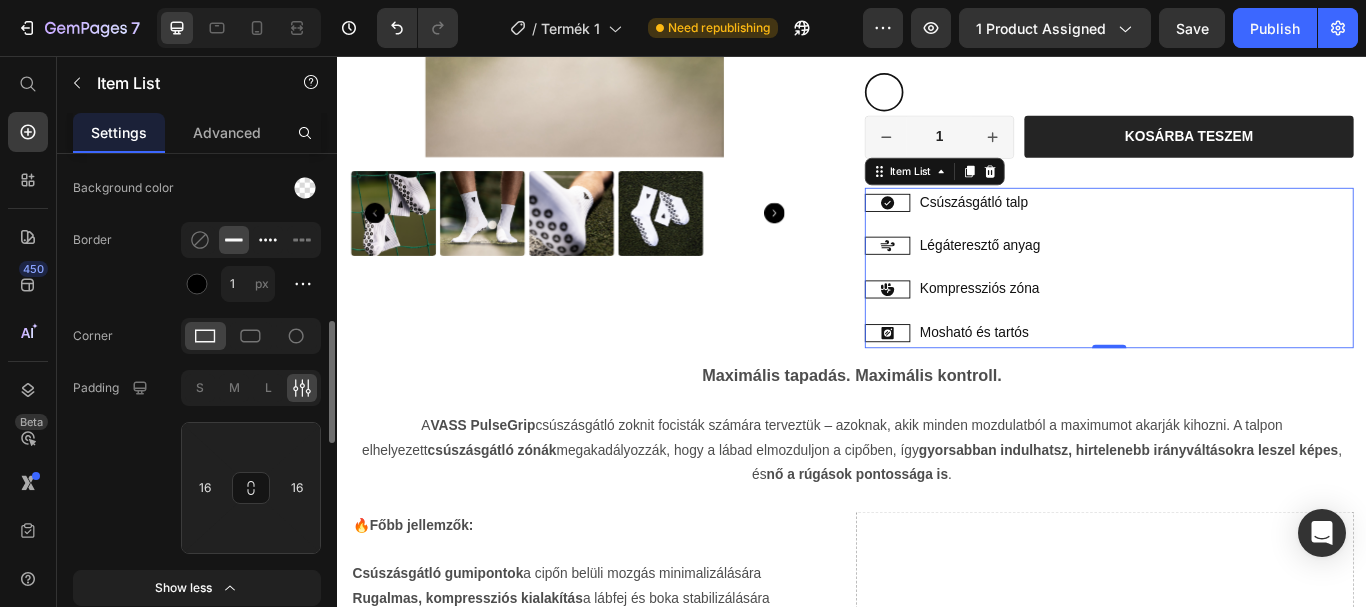 click 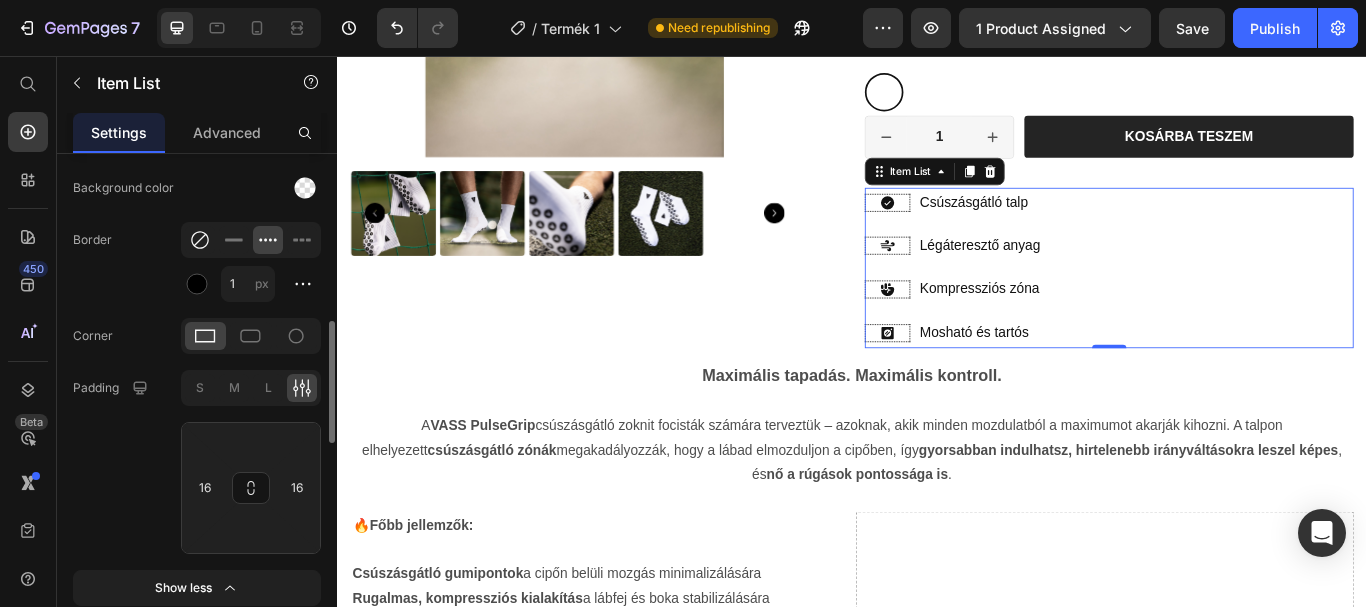 click 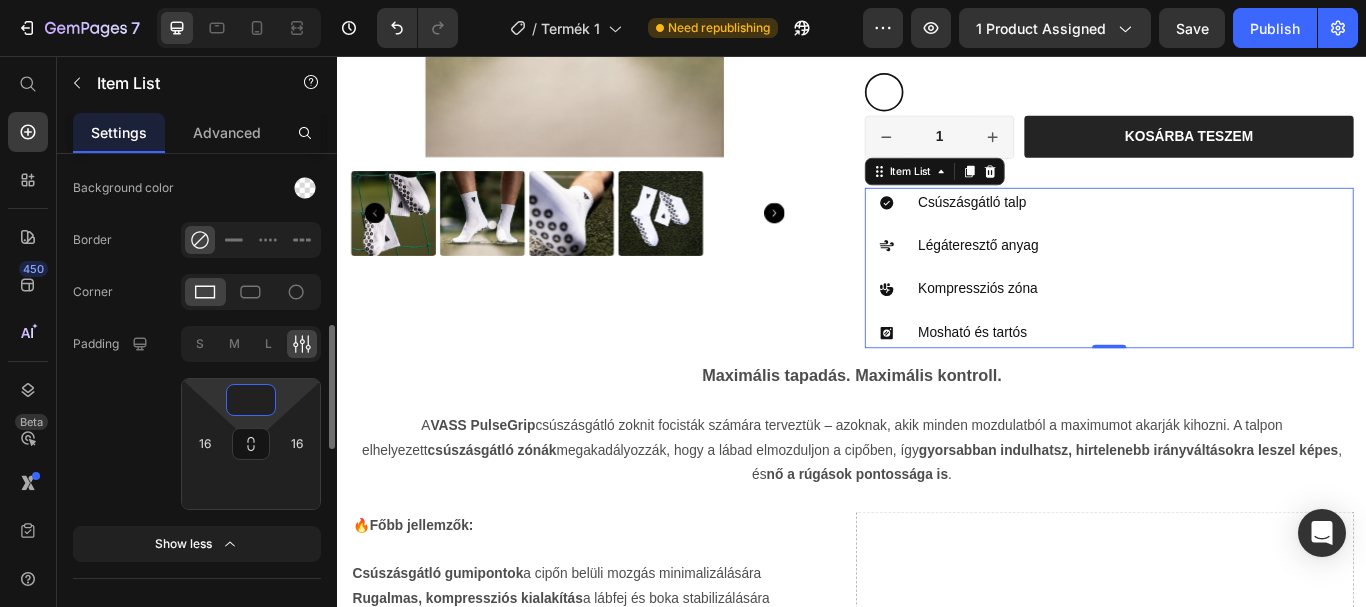 click at bounding box center (251, 400) 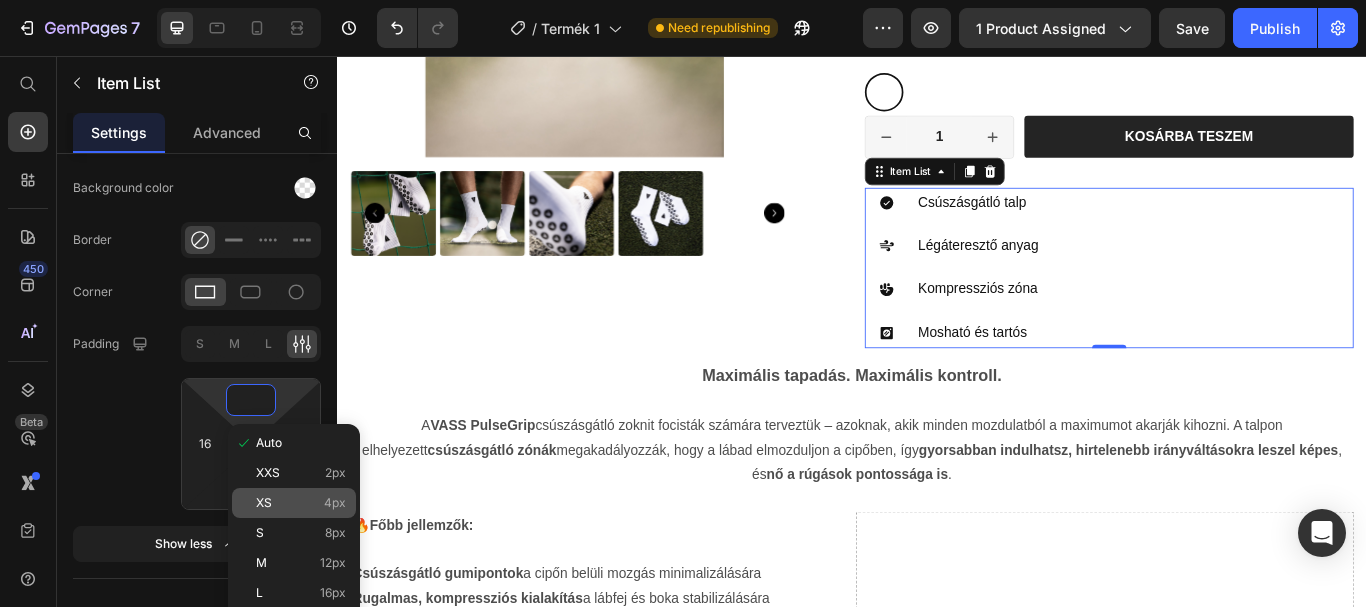 click on "XS 4px" at bounding box center [301, 503] 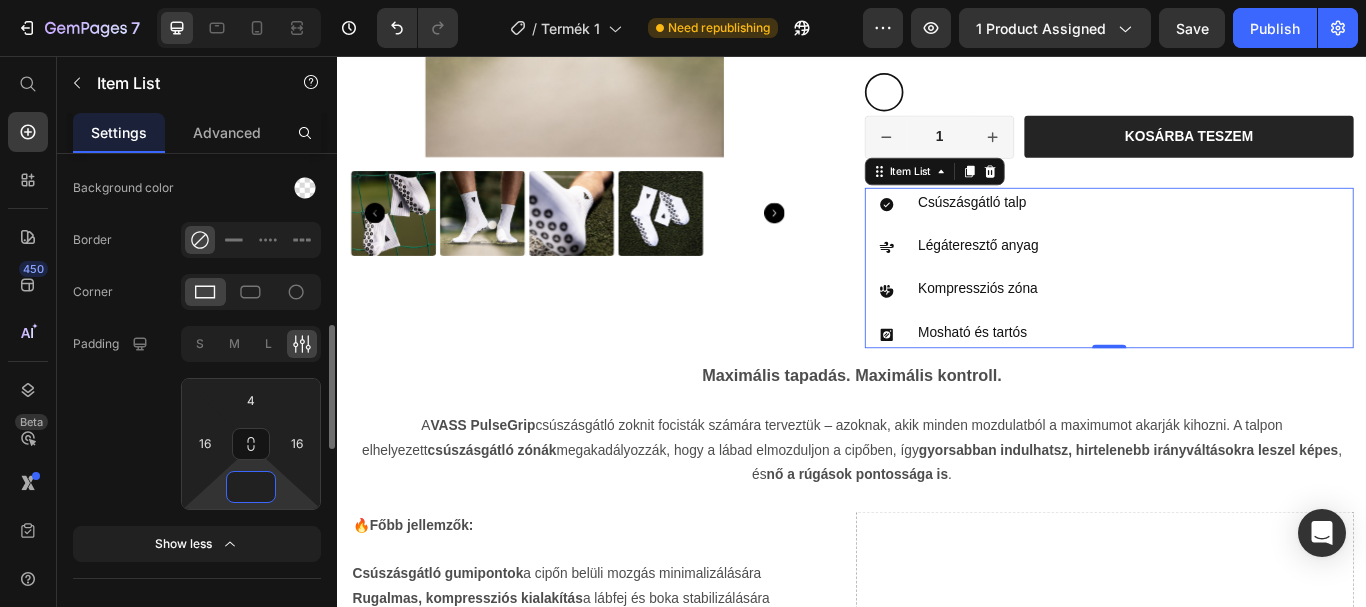 click at bounding box center (251, 487) 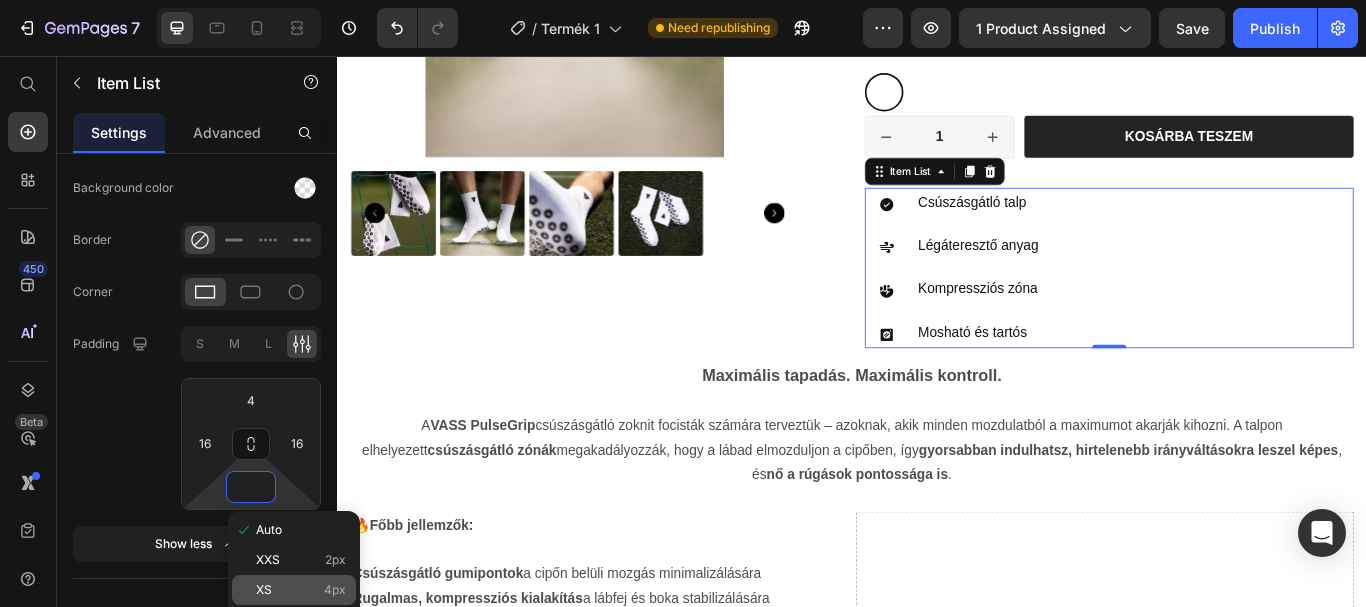 click on "XS 4px" at bounding box center [301, 590] 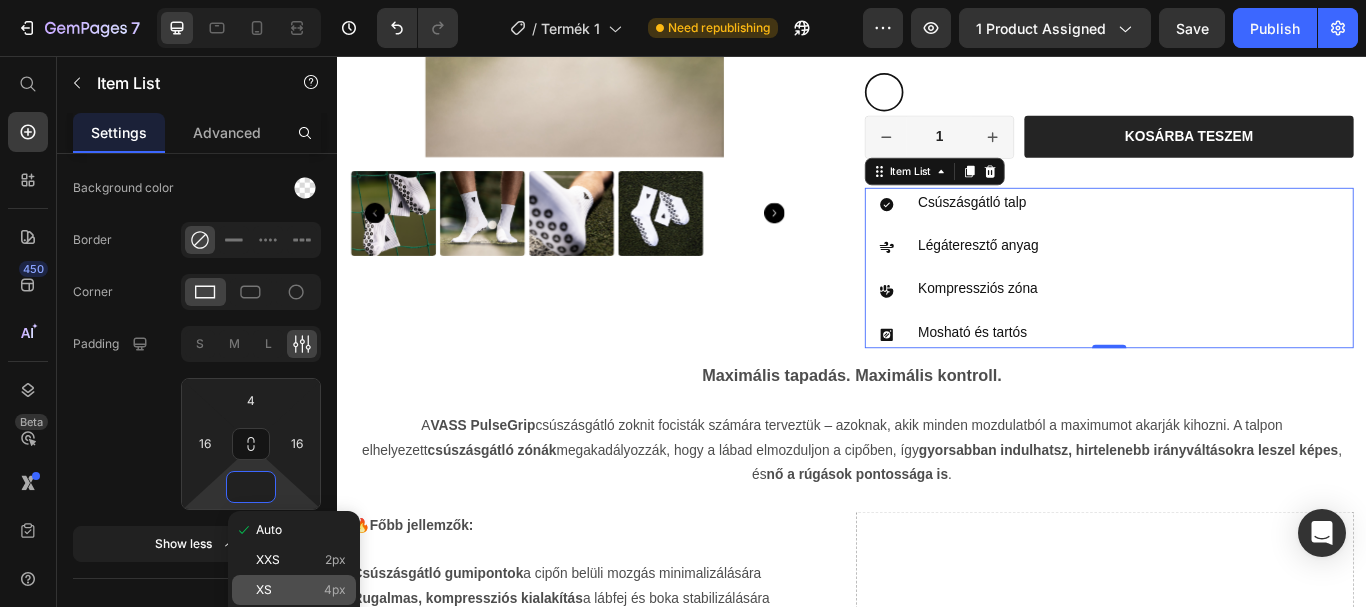type on "4" 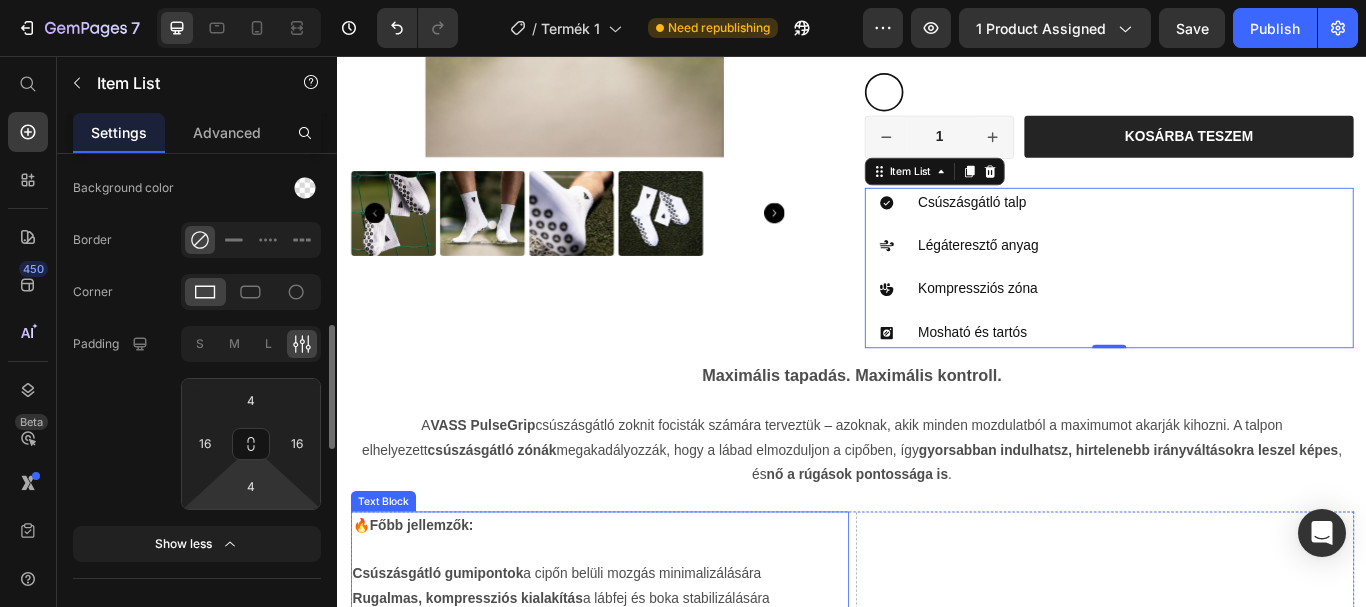 scroll, scrollTop: 564, scrollLeft: 0, axis: vertical 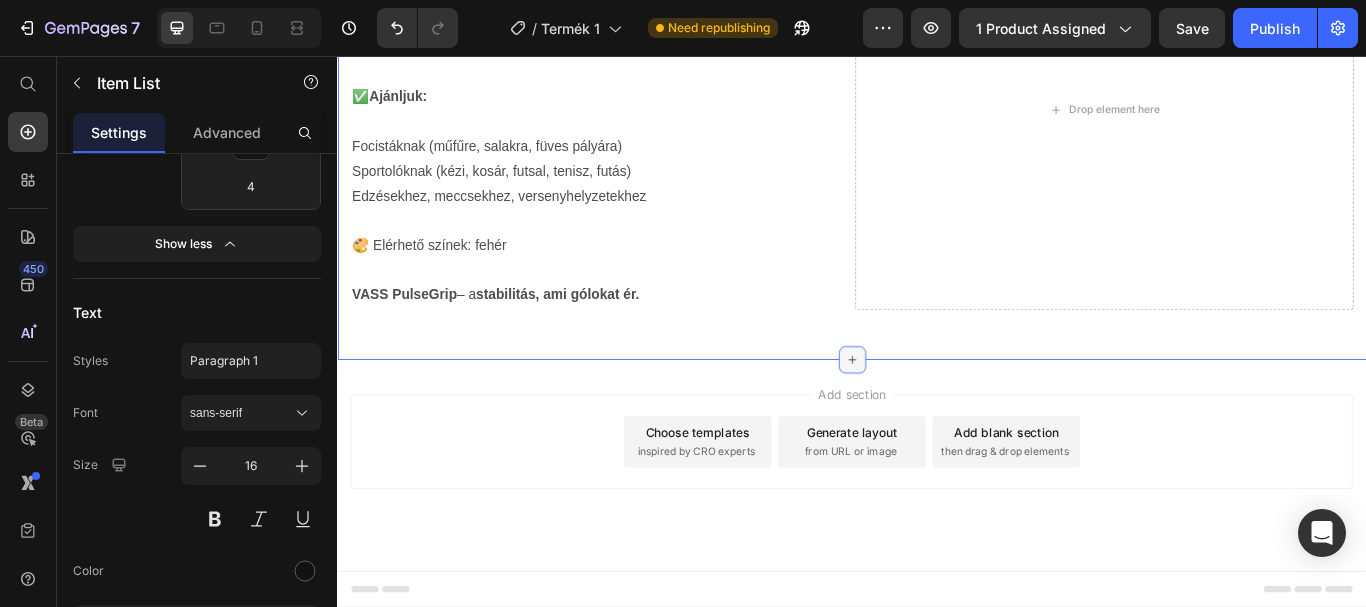click 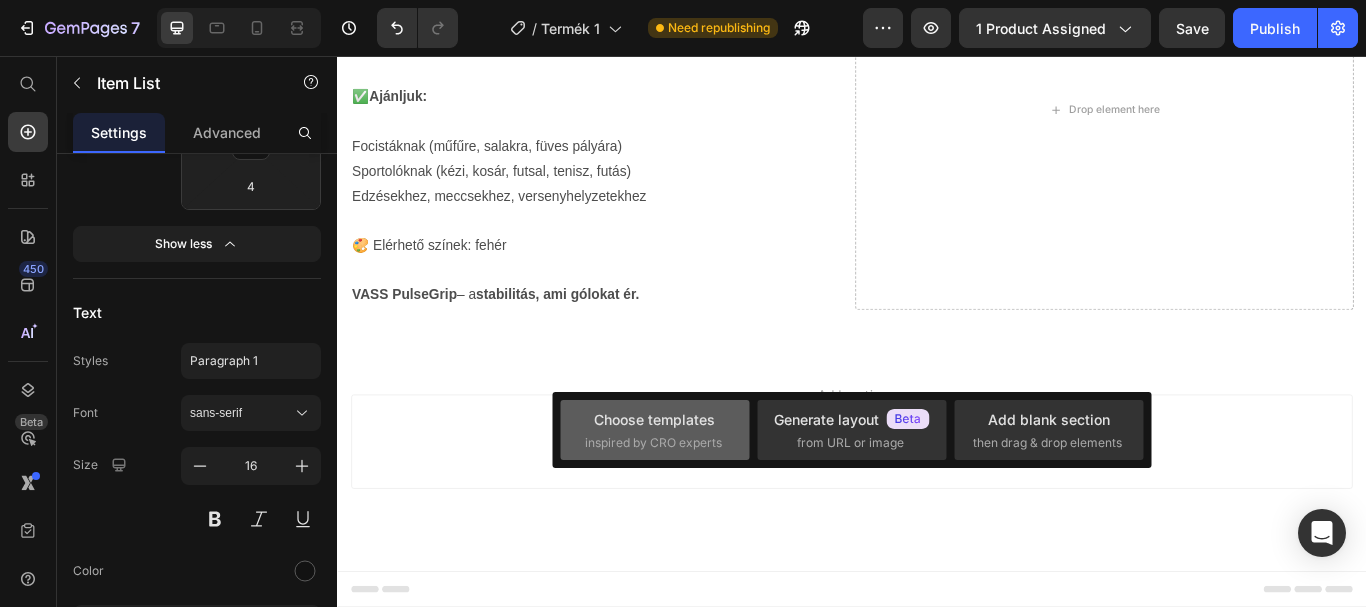 click on "Choose templates" at bounding box center [654, 419] 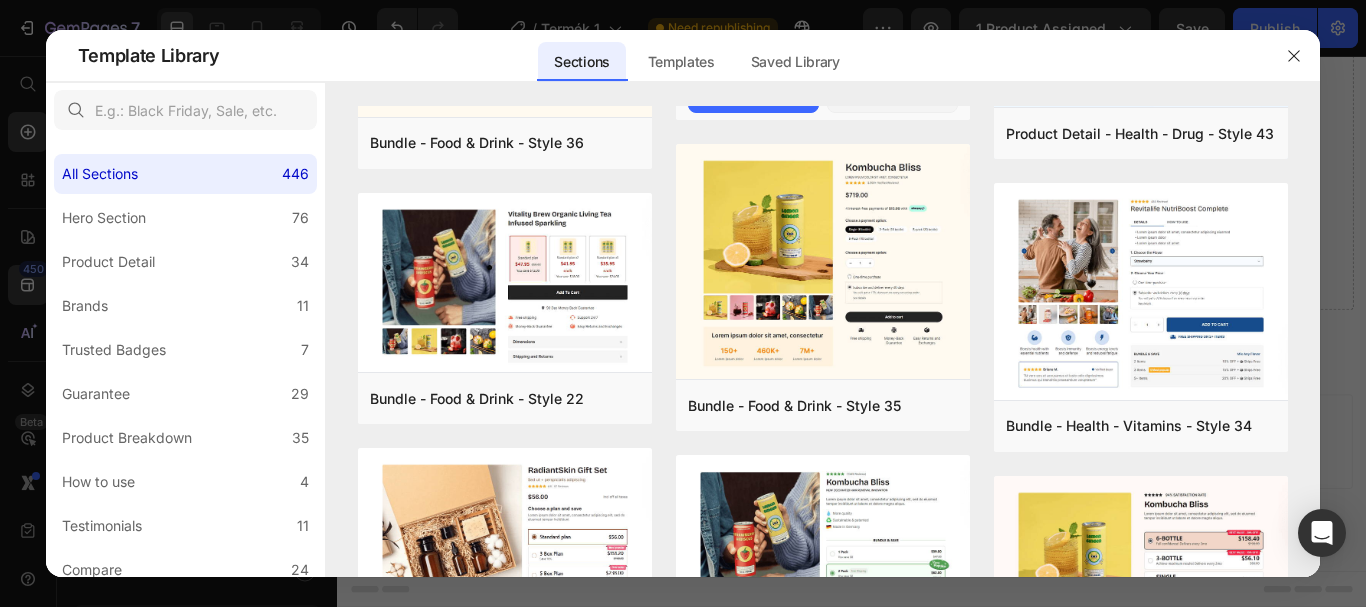 scroll, scrollTop: 1624, scrollLeft: 0, axis: vertical 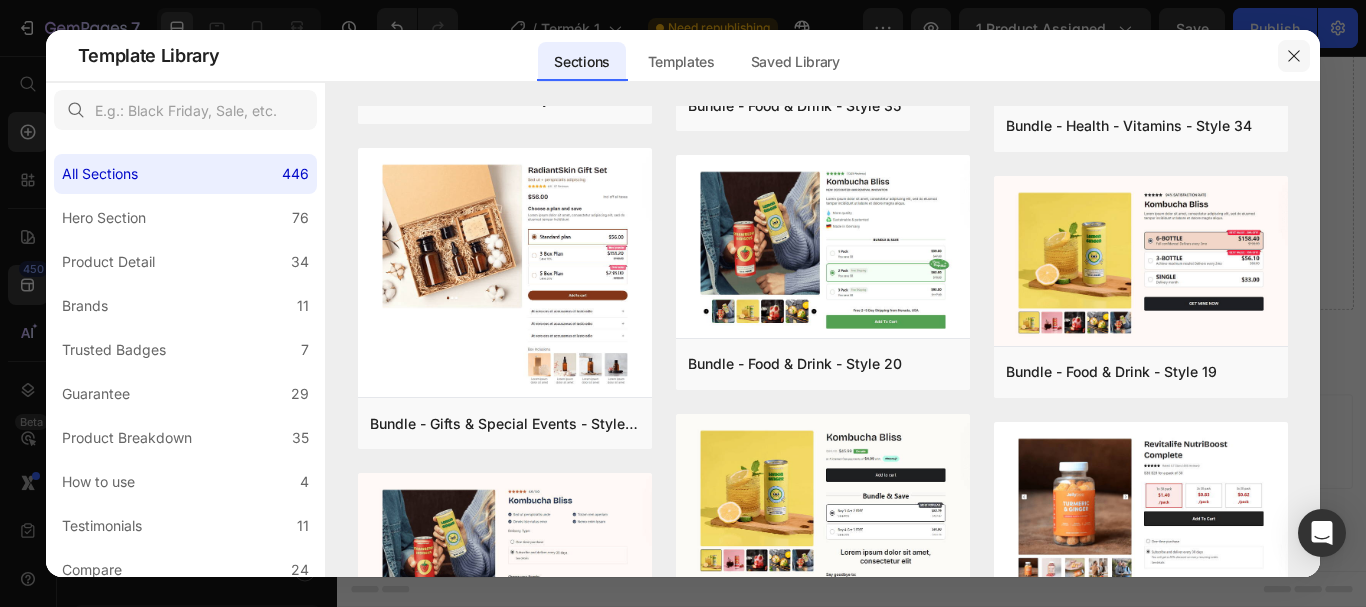 click 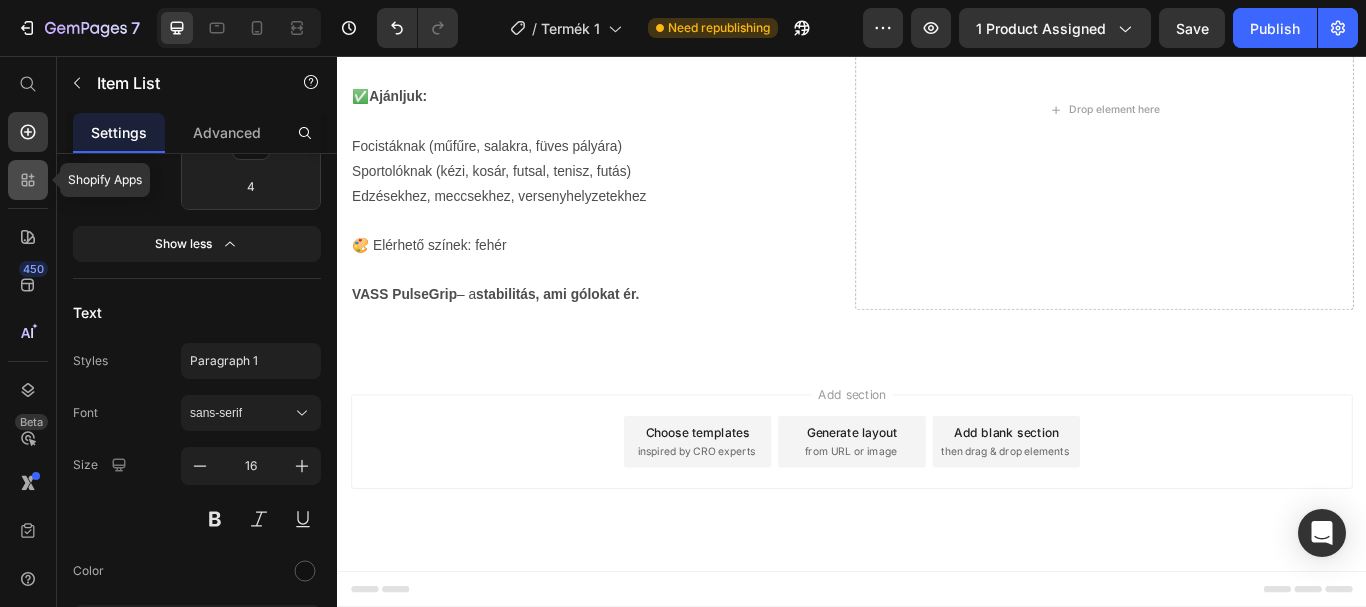 click 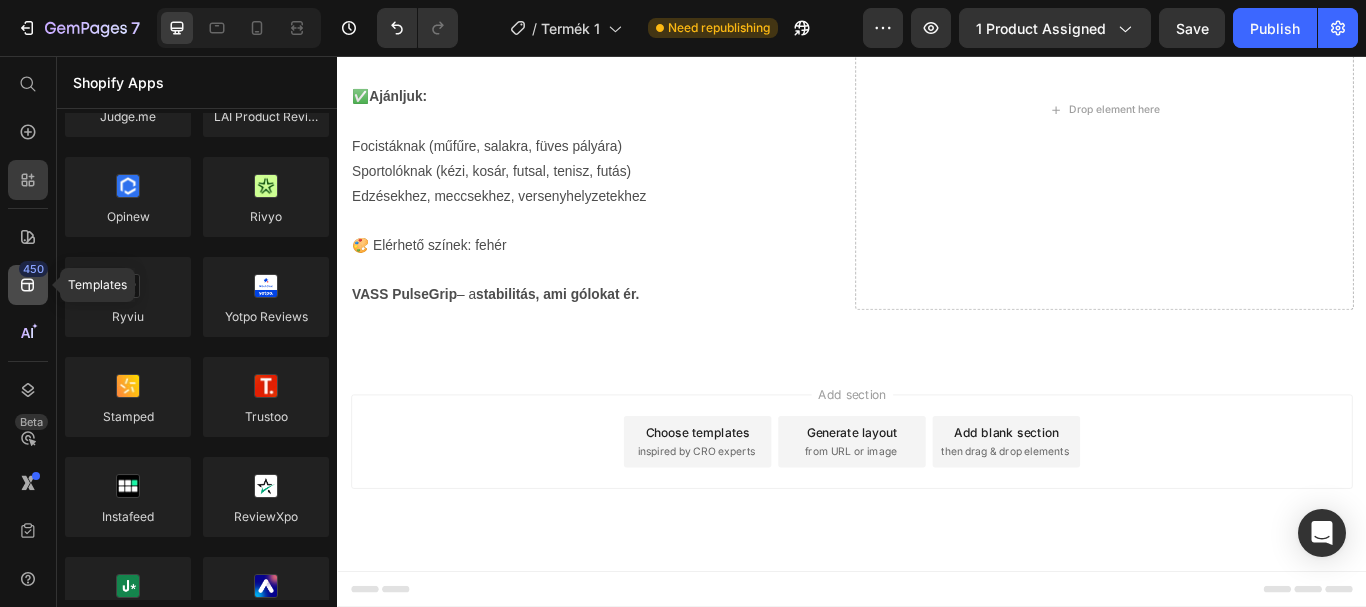click 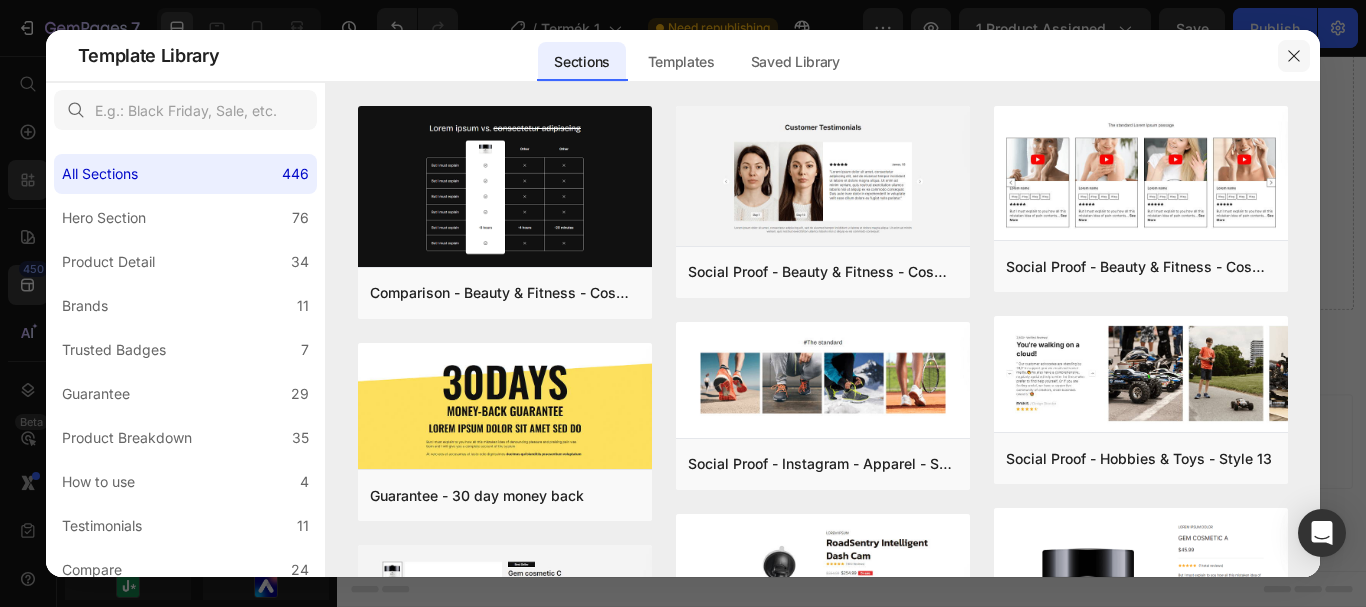 click at bounding box center (1294, 56) 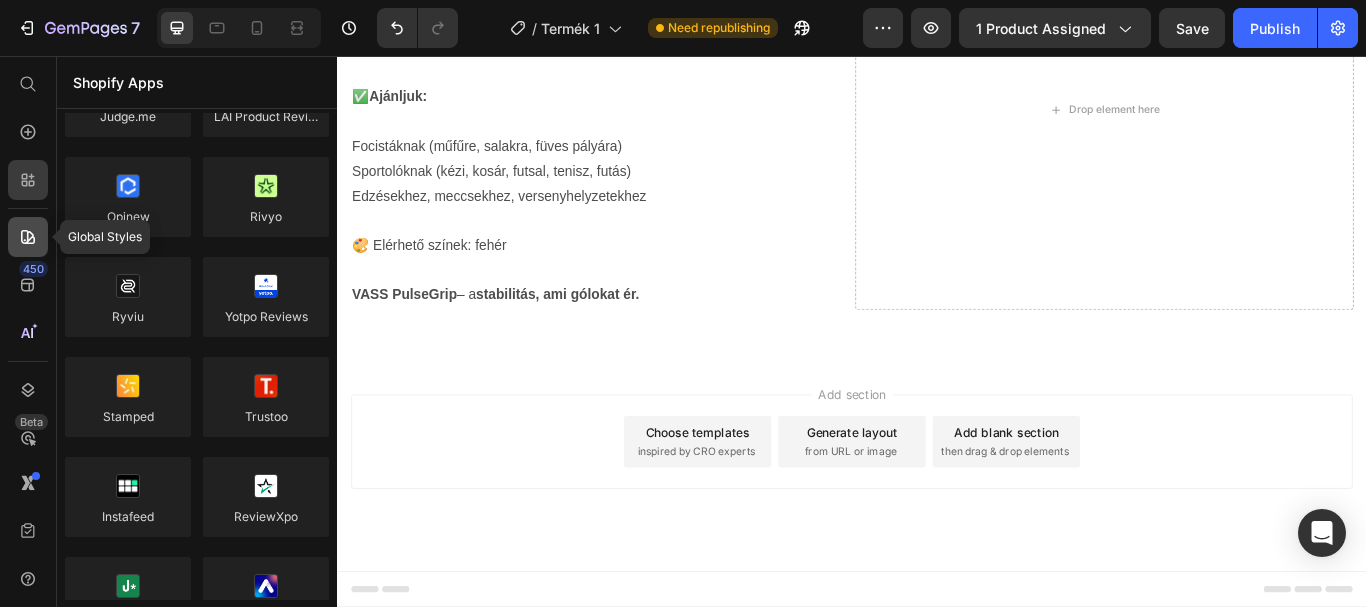 click 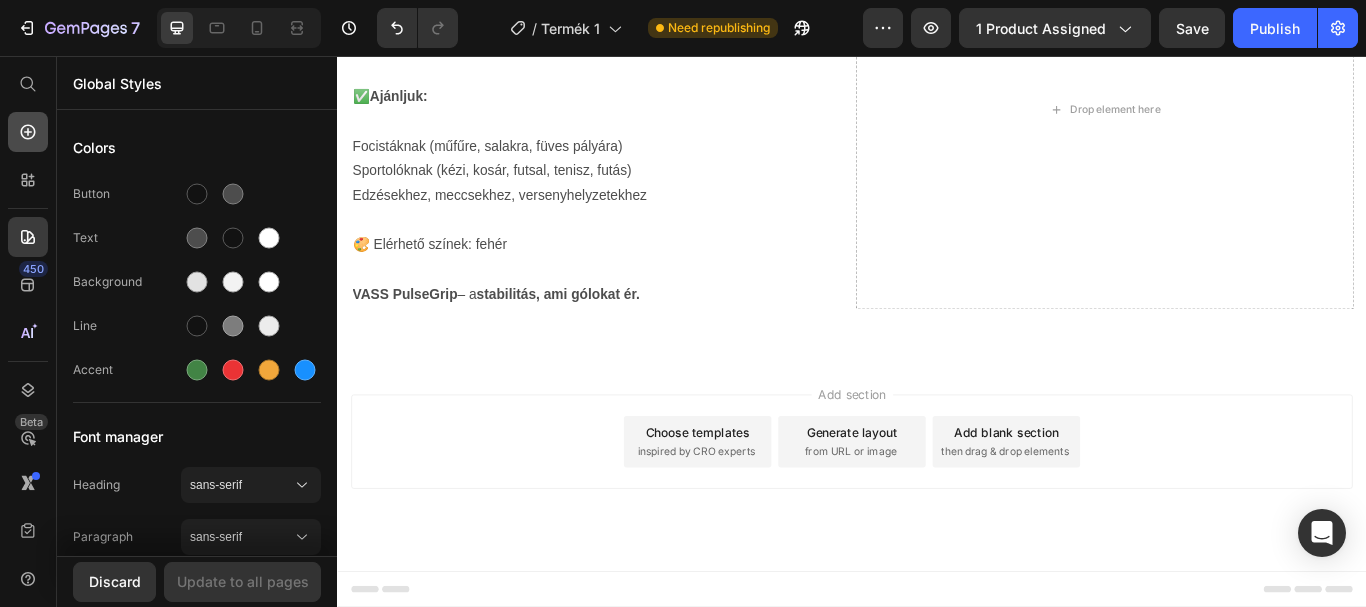 click 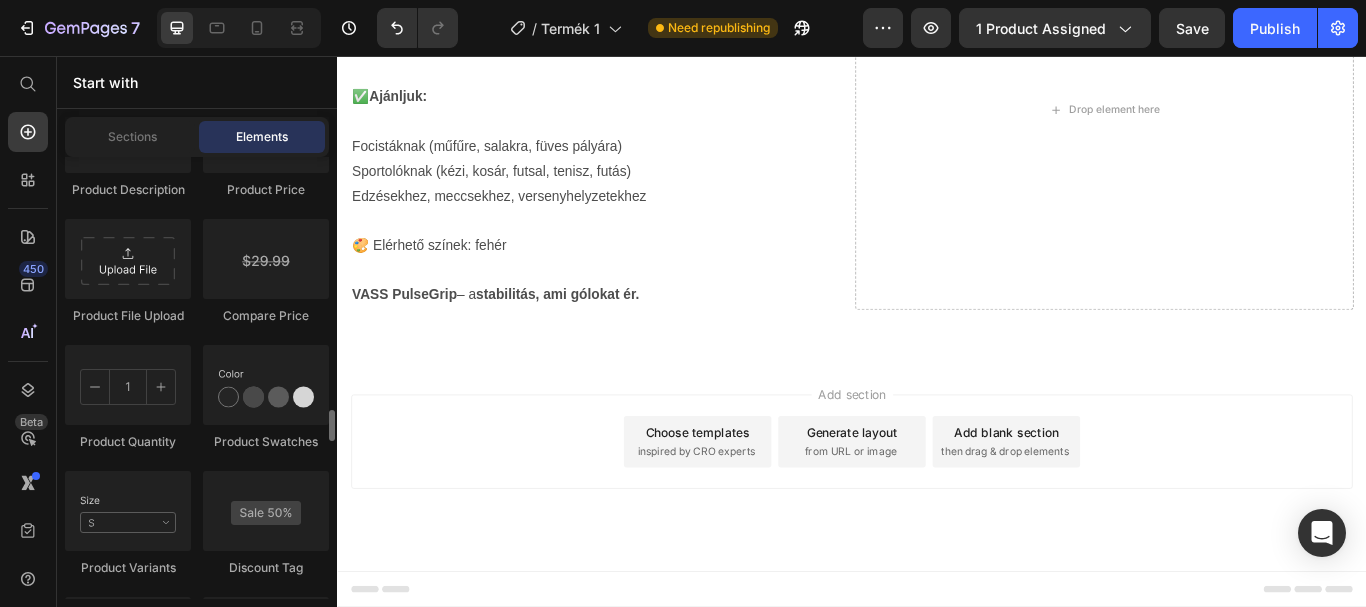 scroll, scrollTop: 3242, scrollLeft: 0, axis: vertical 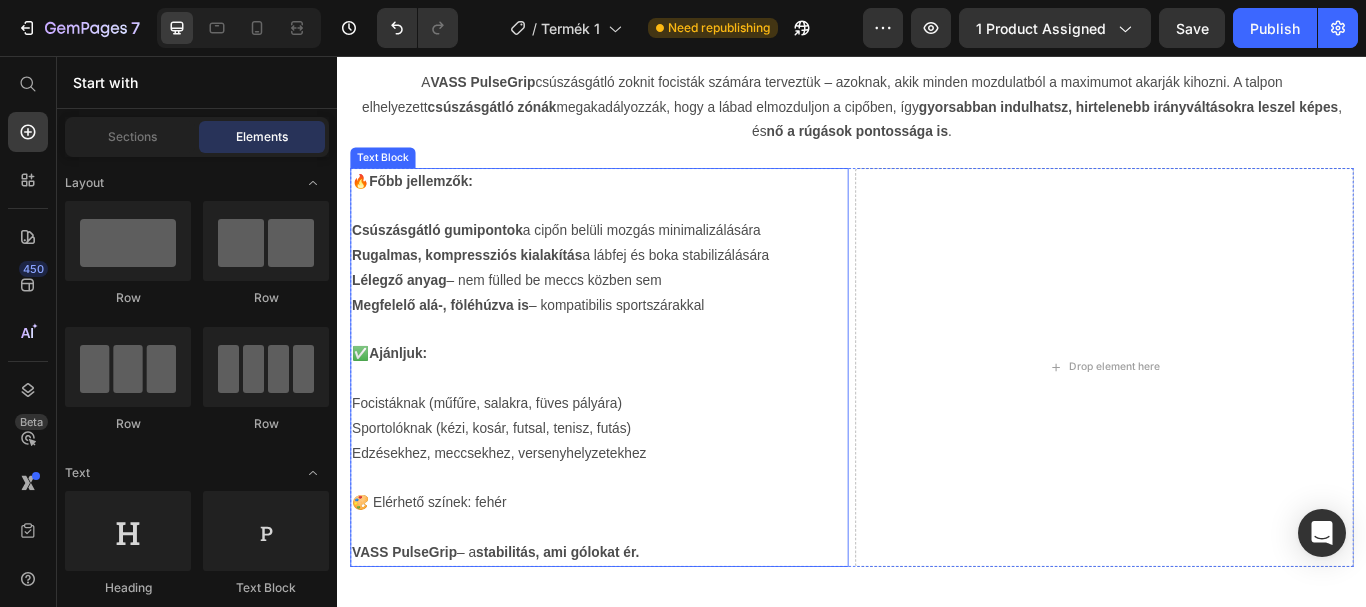 click on "Főbb jellemzők:" at bounding box center [434, 202] 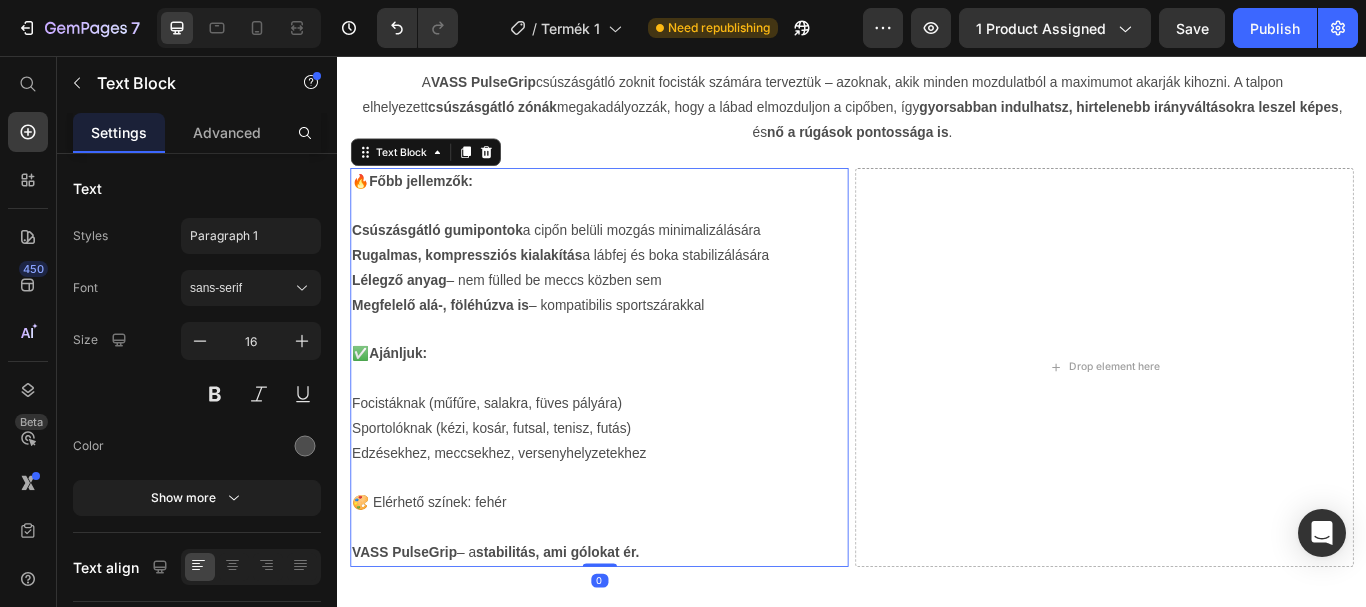 click on "Főbb jellemzők:" at bounding box center (434, 202) 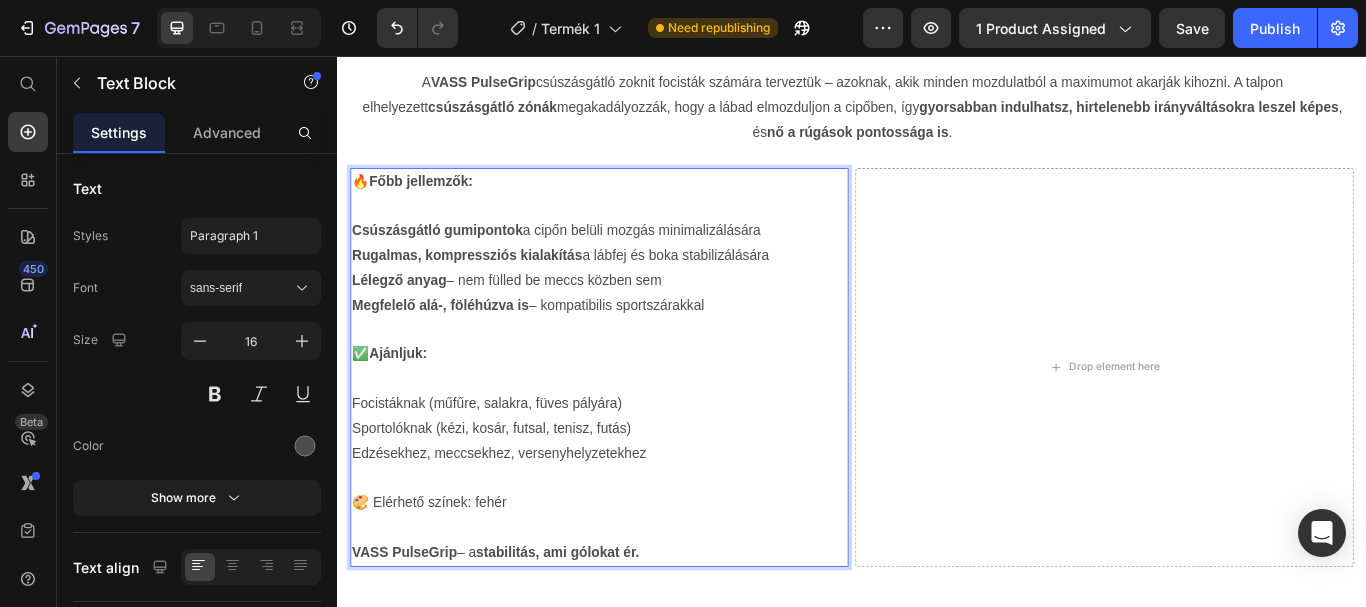 click on "🔥  Főbb jellemzők:" at bounding box center (642, 203) 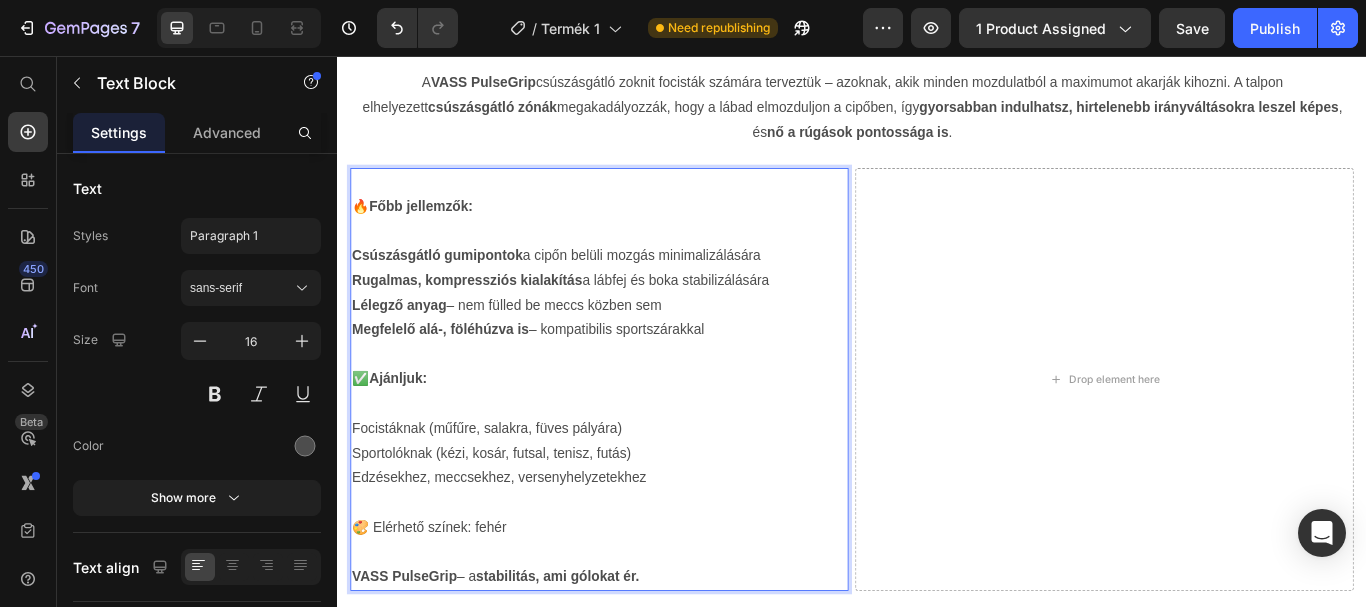 click at bounding box center (642, 203) 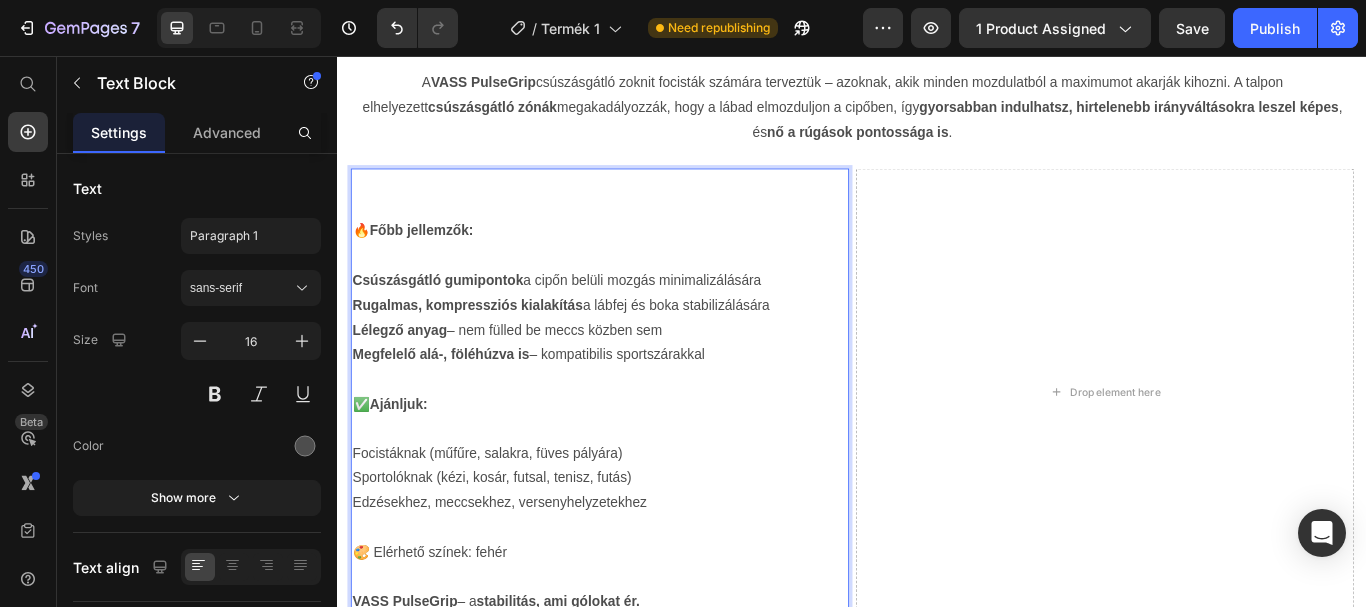 click at bounding box center [642, 203] 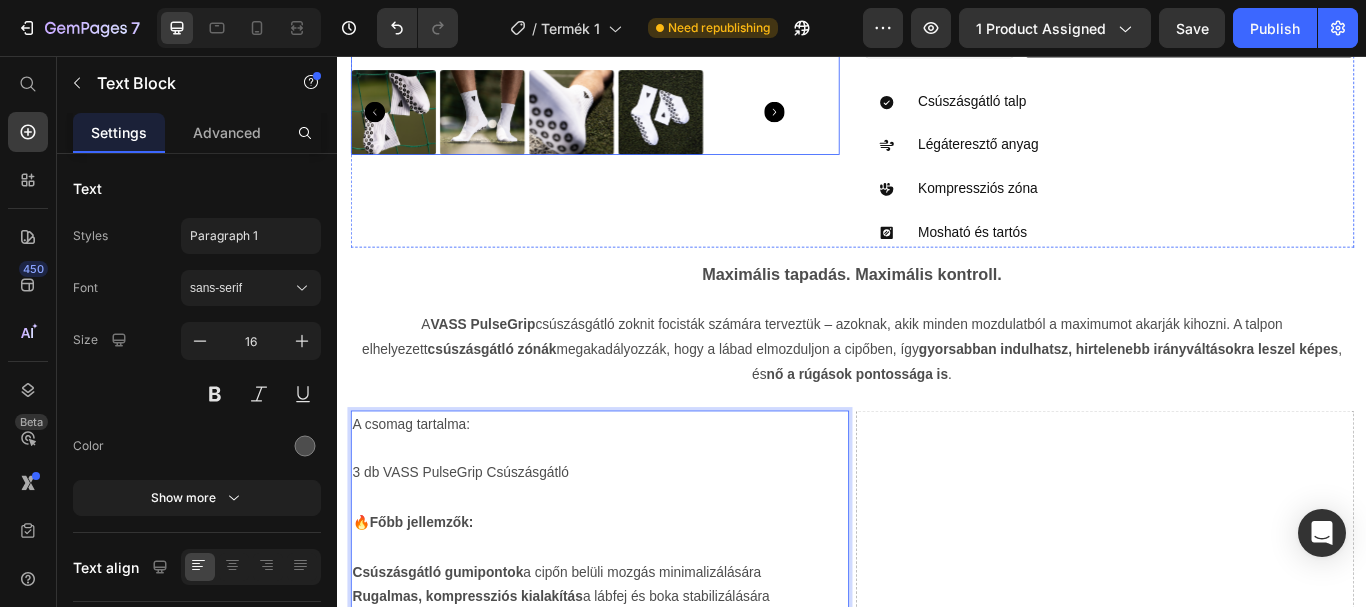 scroll, scrollTop: 682, scrollLeft: 0, axis: vertical 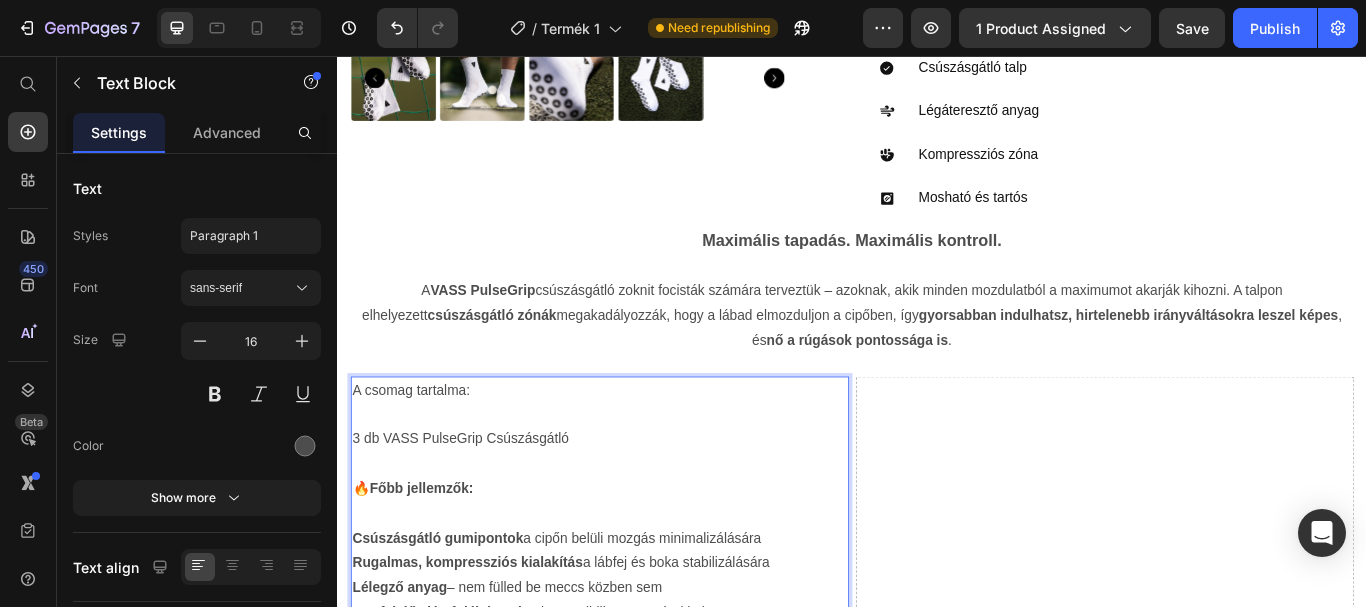 click on "3 db VASS PulseGrip Csúszásgátló" at bounding box center (642, 503) 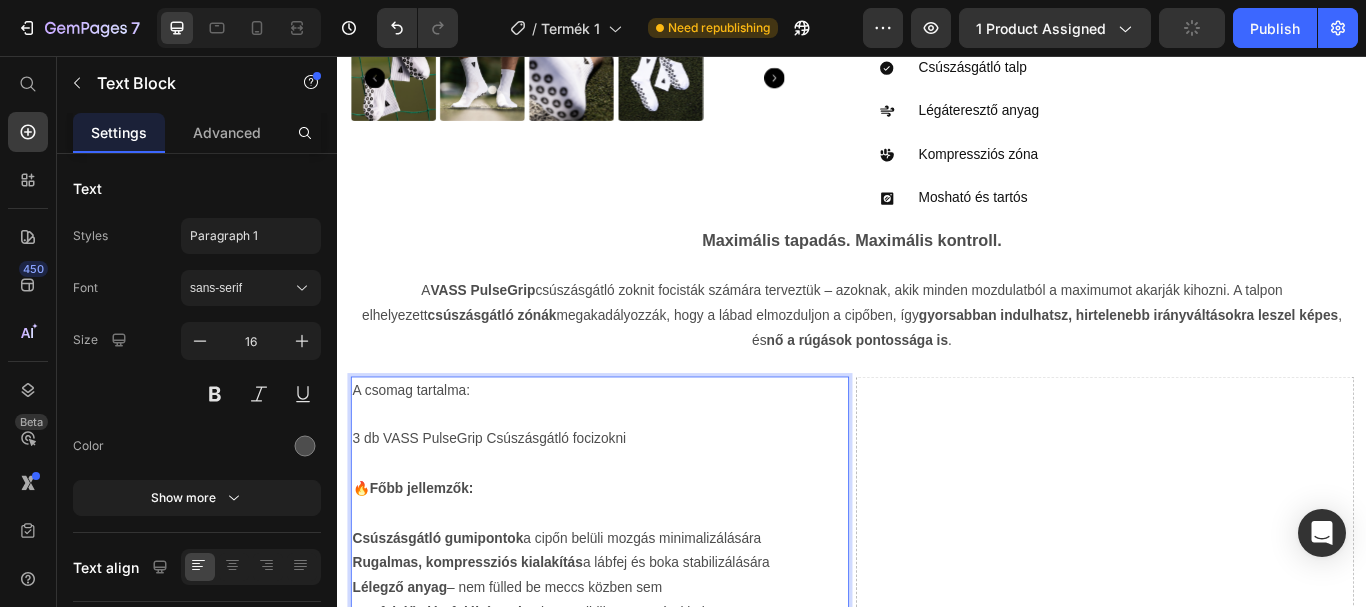 click on "A csomag tartalma:" at bounding box center (642, 446) 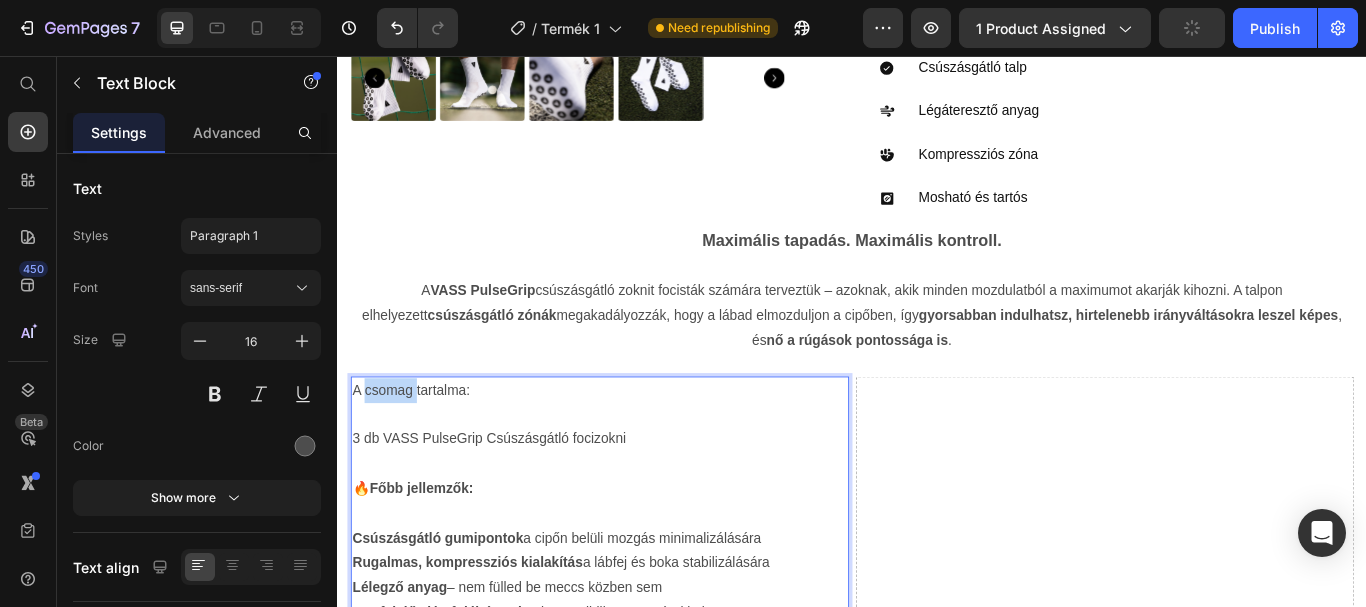 click on "A csomag tartalma:" at bounding box center (642, 446) 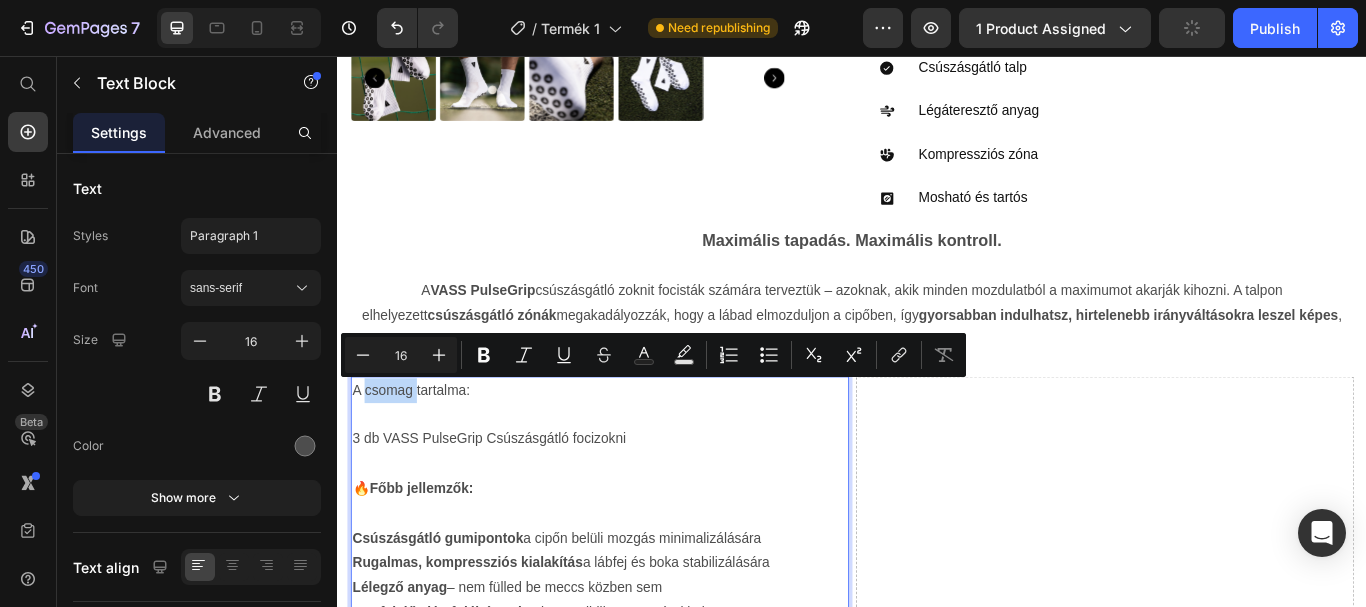 click on "A csomag tartalma:" at bounding box center (642, 446) 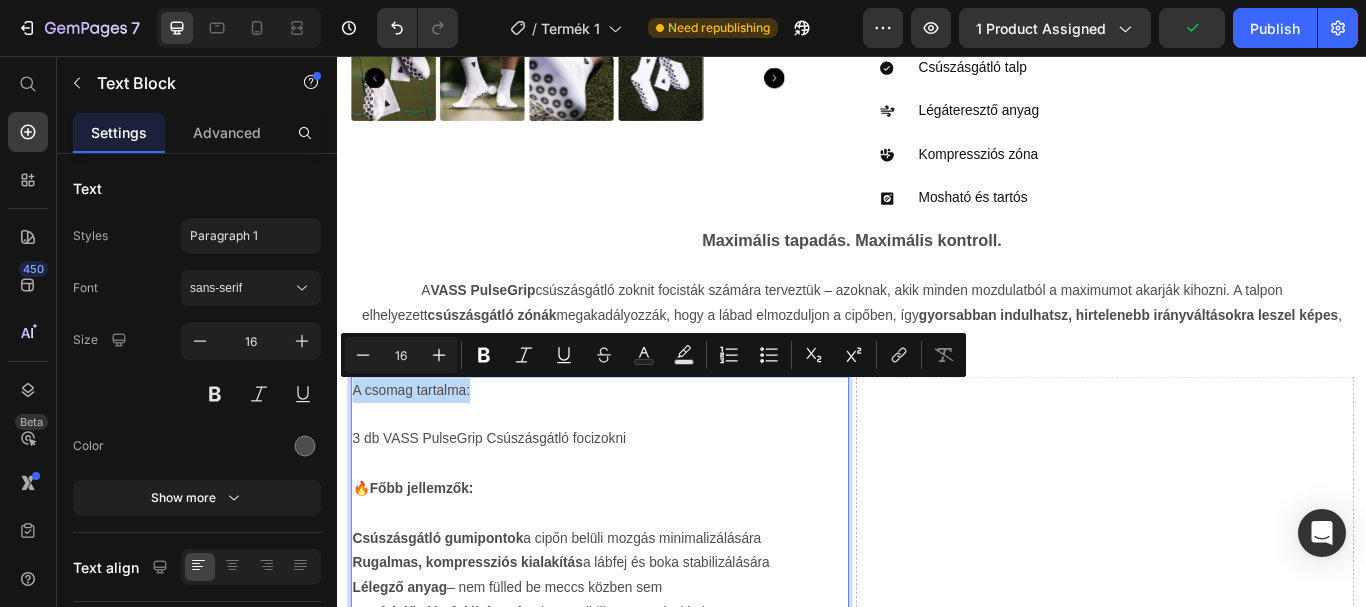 drag, startPoint x: 354, startPoint y: 446, endPoint x: 490, endPoint y: 446, distance: 136 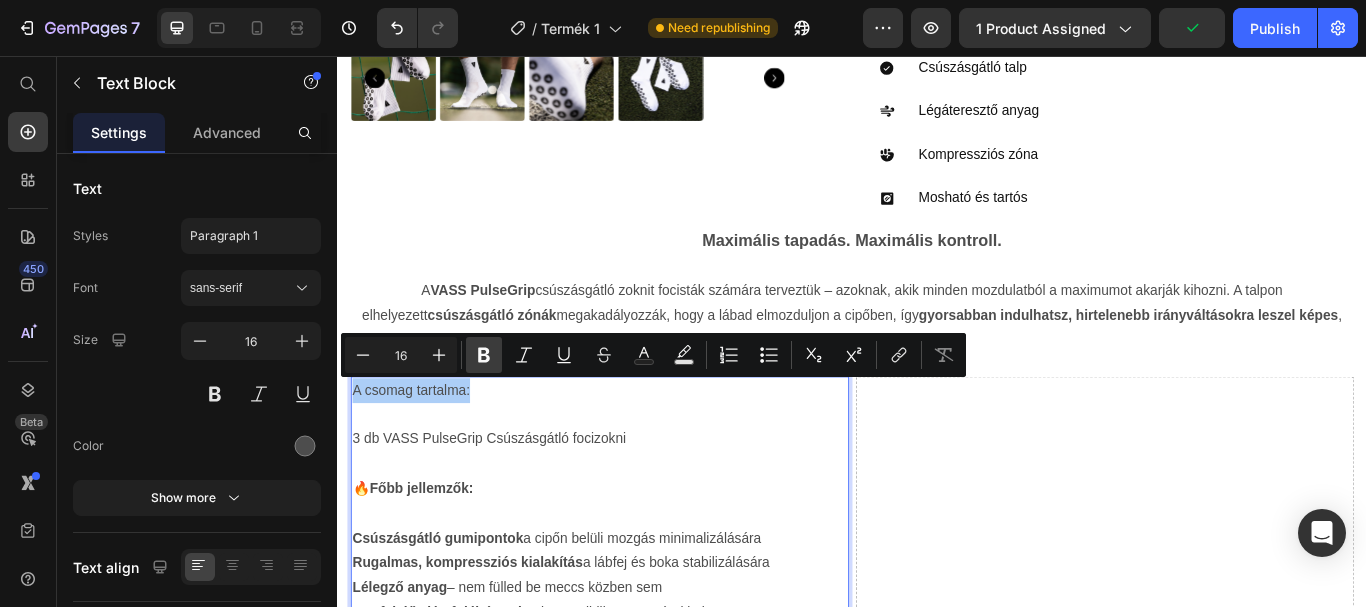 click 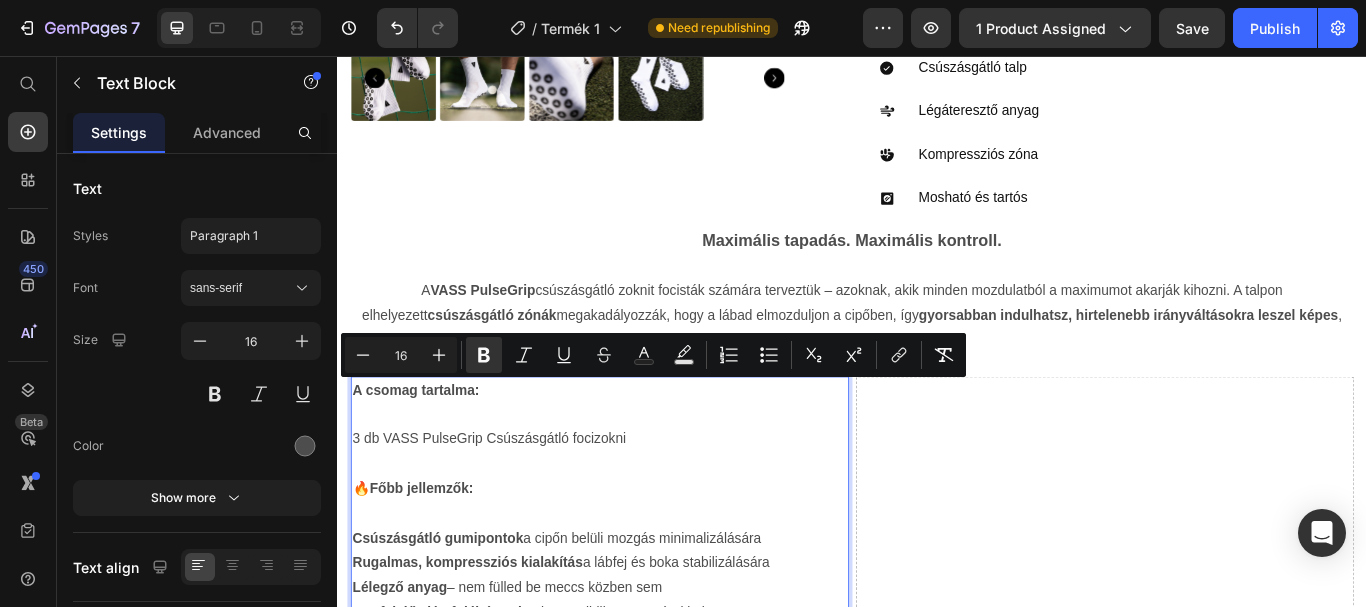 click at bounding box center (642, 475) 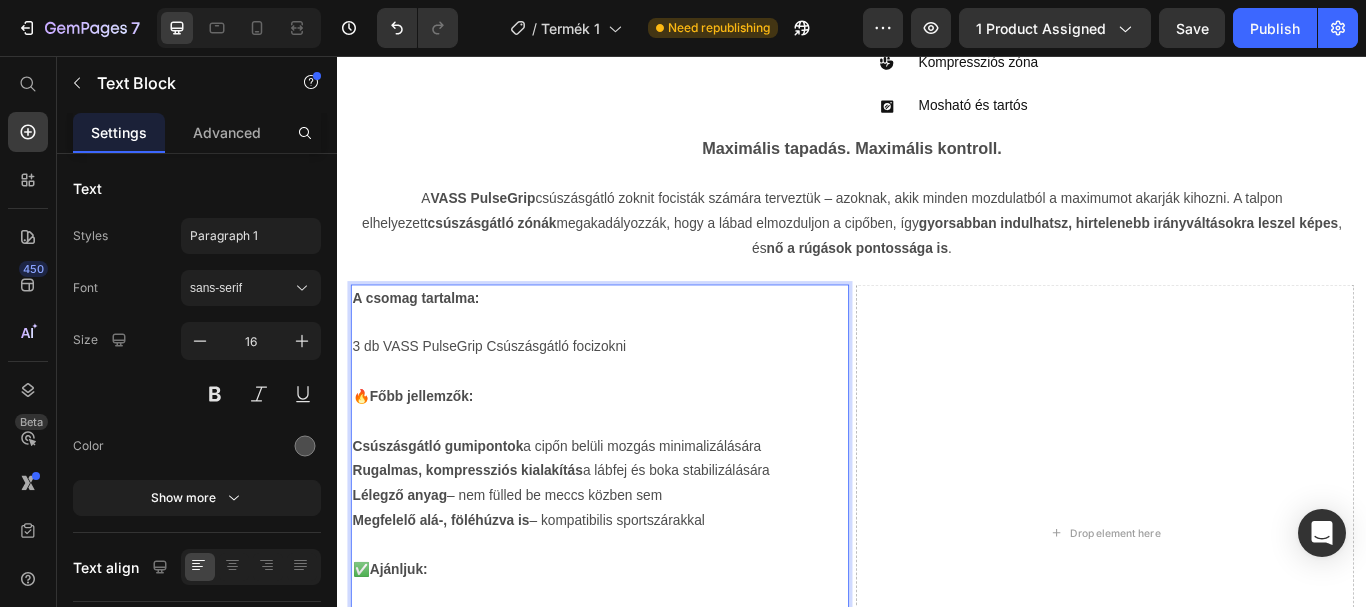 scroll, scrollTop: 782, scrollLeft: 0, axis: vertical 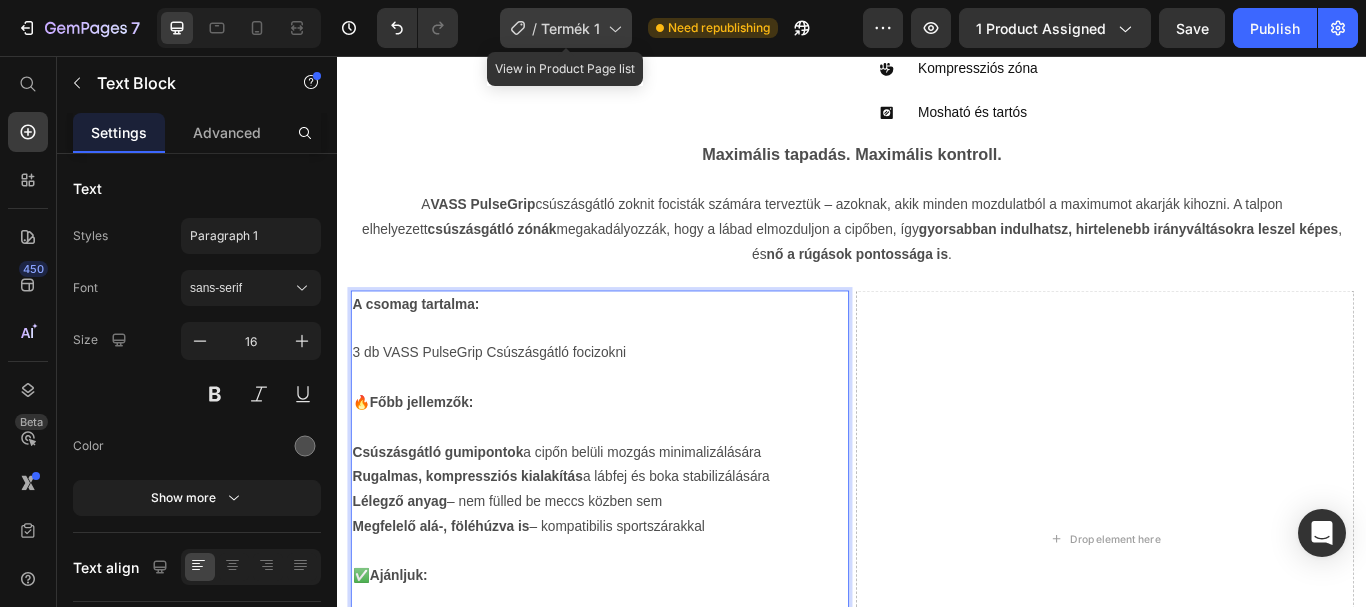 click on "/  Termék 1" 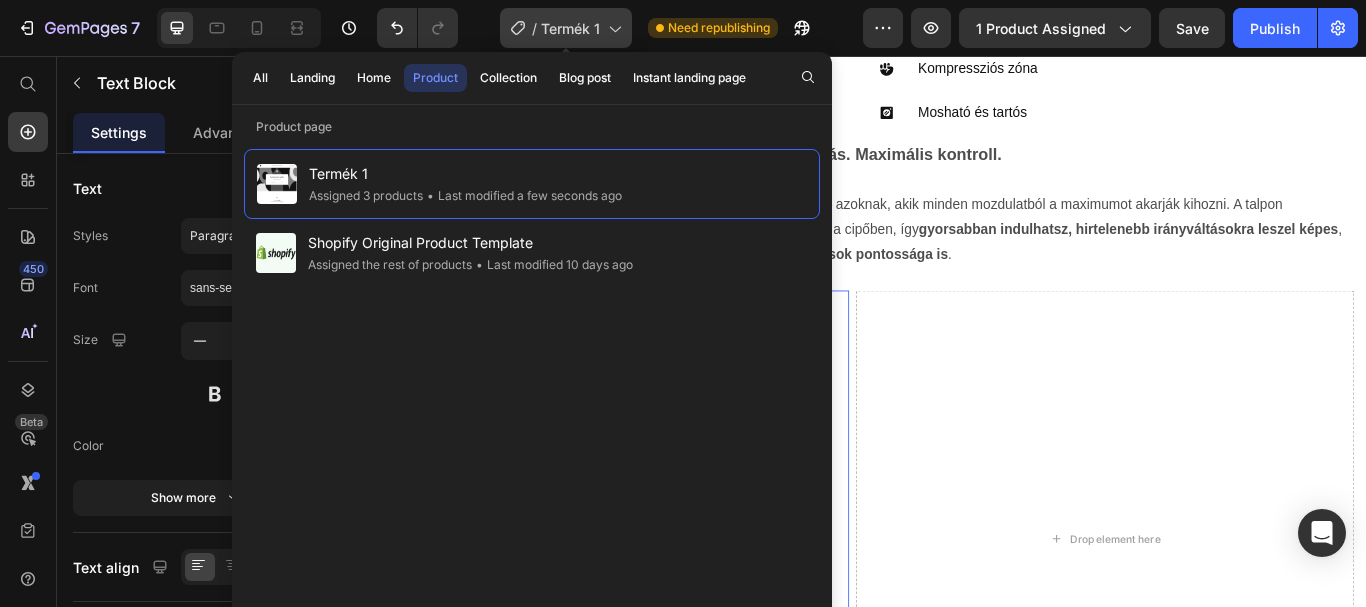 click on "/  Termék 1" 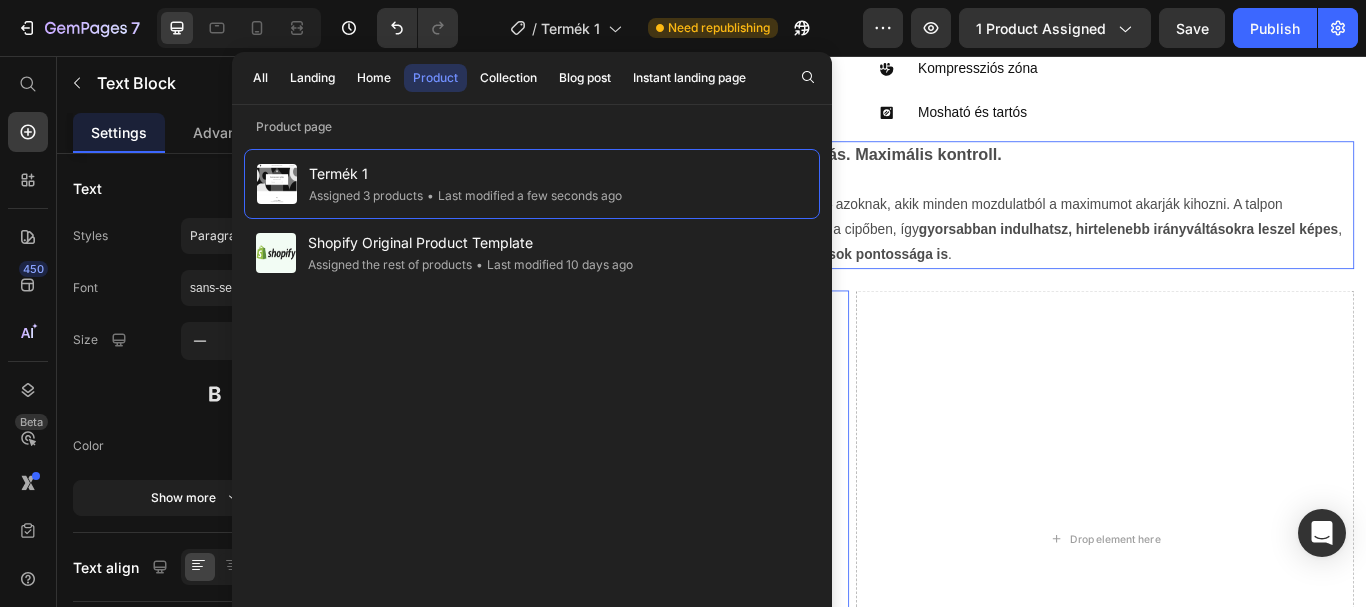 click on "Drop element here" at bounding box center (1231, 620) 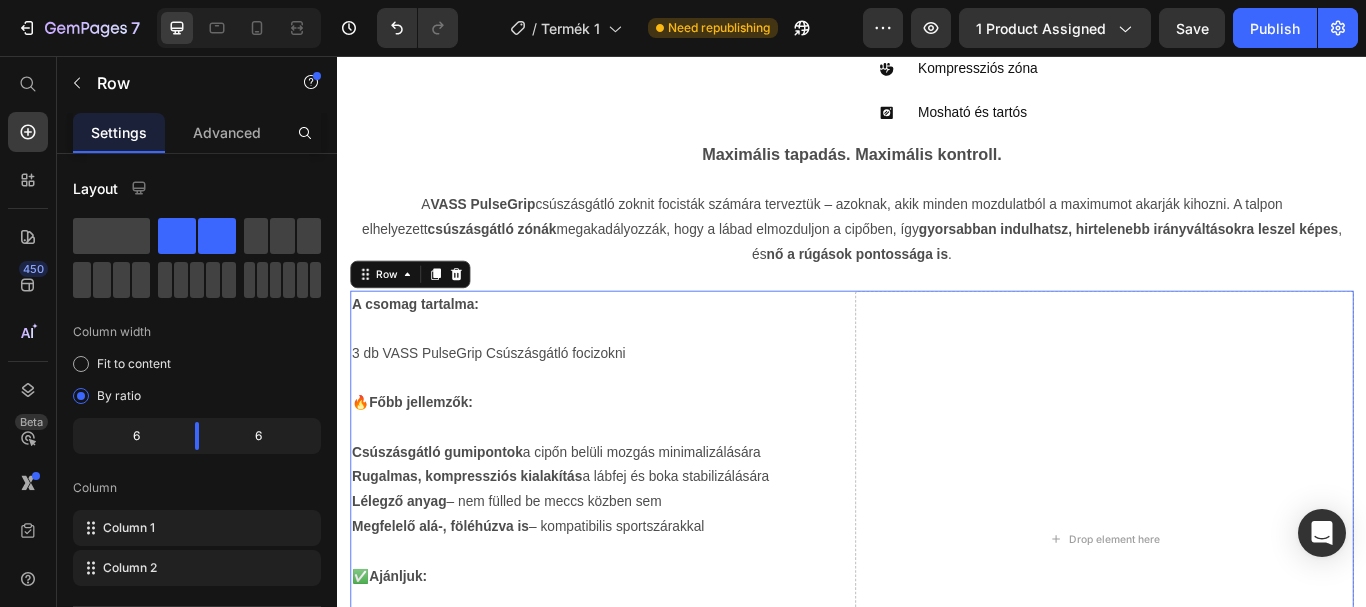 click on "/  Termék 1 Need republishing" 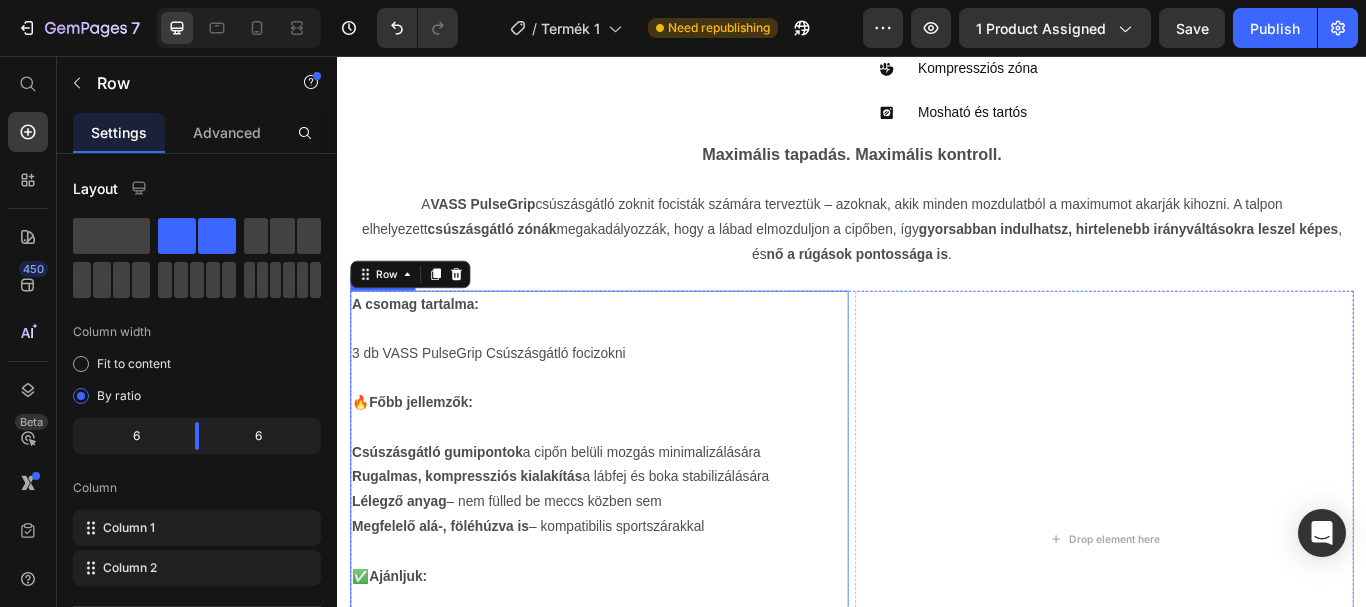 click on "A csomag tartalma:" at bounding box center [642, 346] 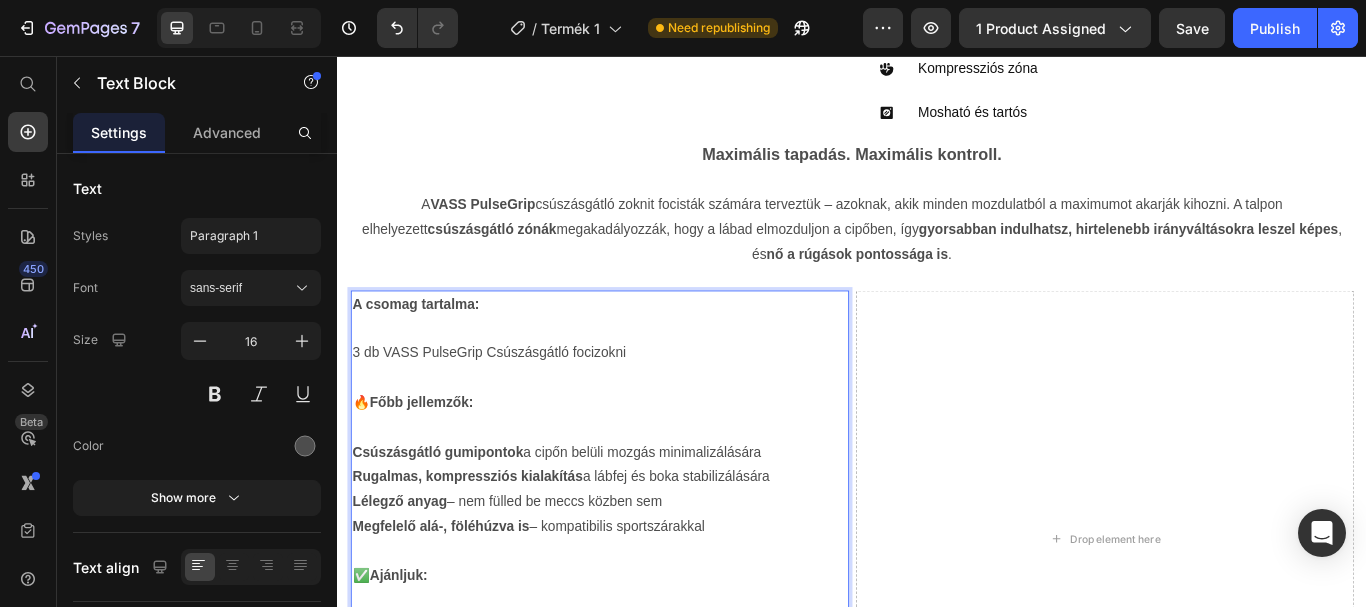 click at bounding box center [642, 375] 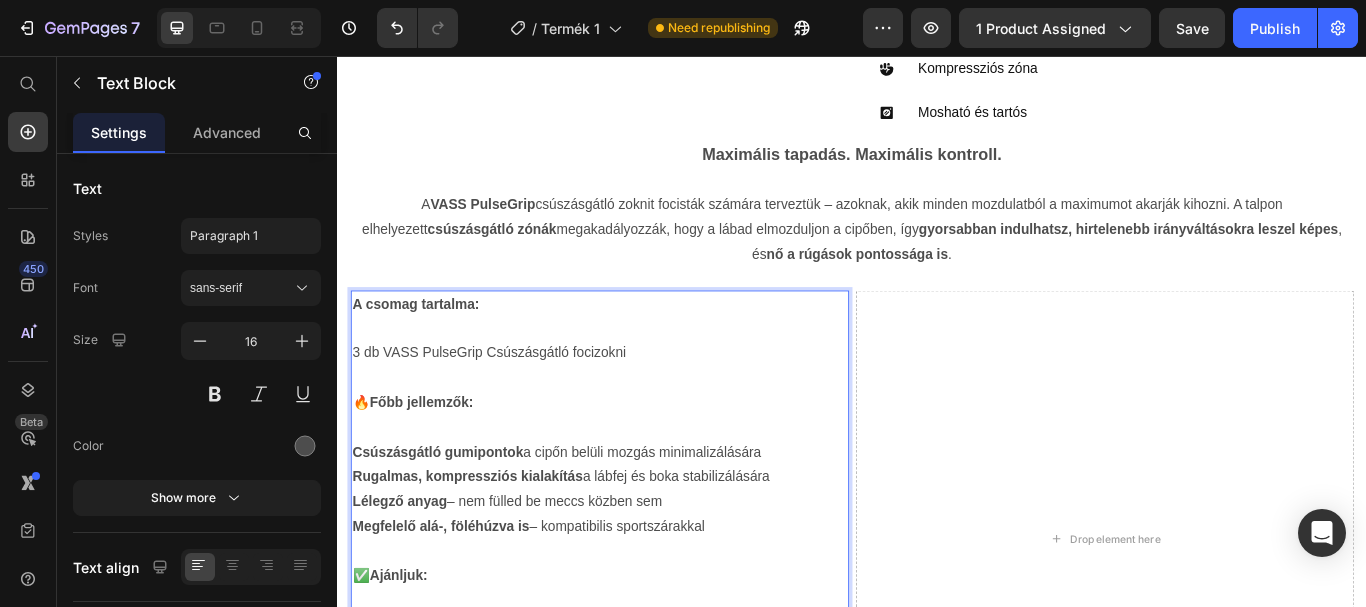 click on "A csomag tartalma:" at bounding box center [428, 345] 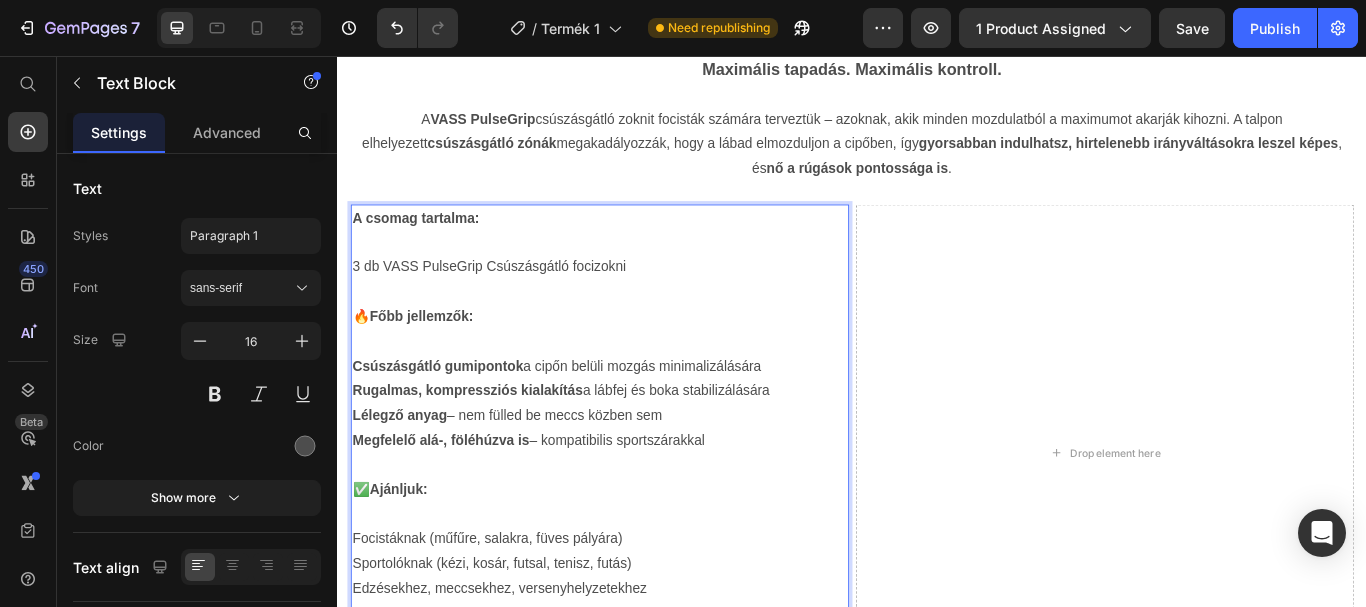 click on "3 db VASS PulseGrip Csúszásgátló focizokni" at bounding box center [642, 303] 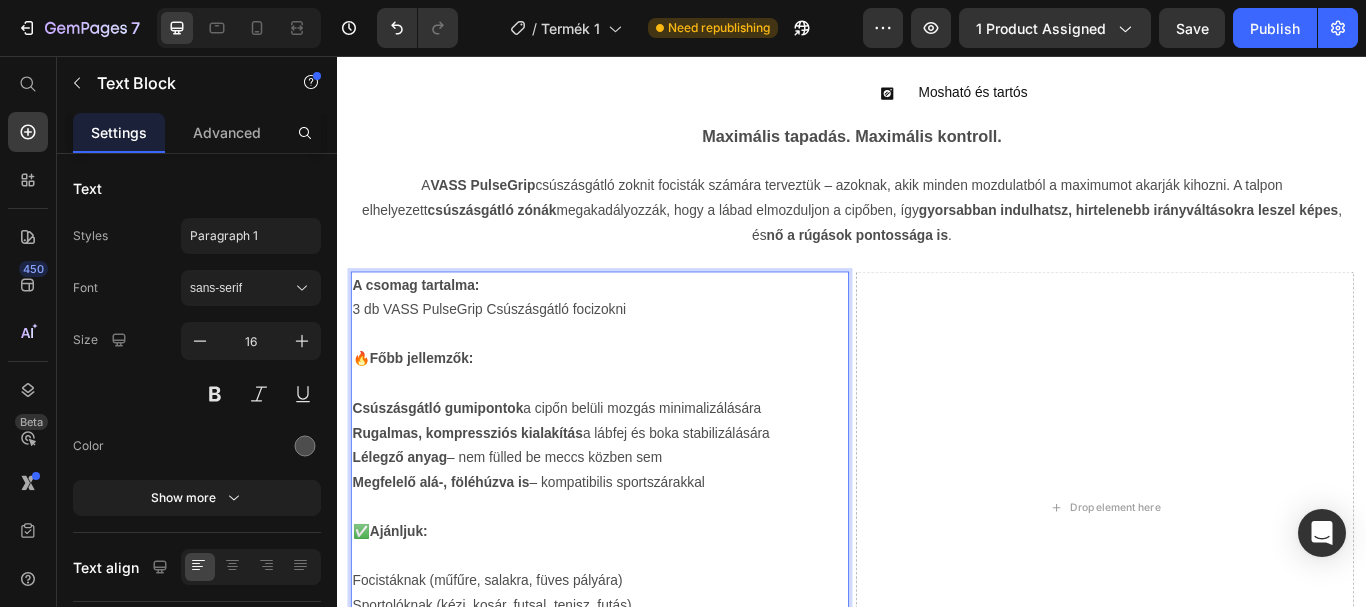scroll, scrollTop: 782, scrollLeft: 0, axis: vertical 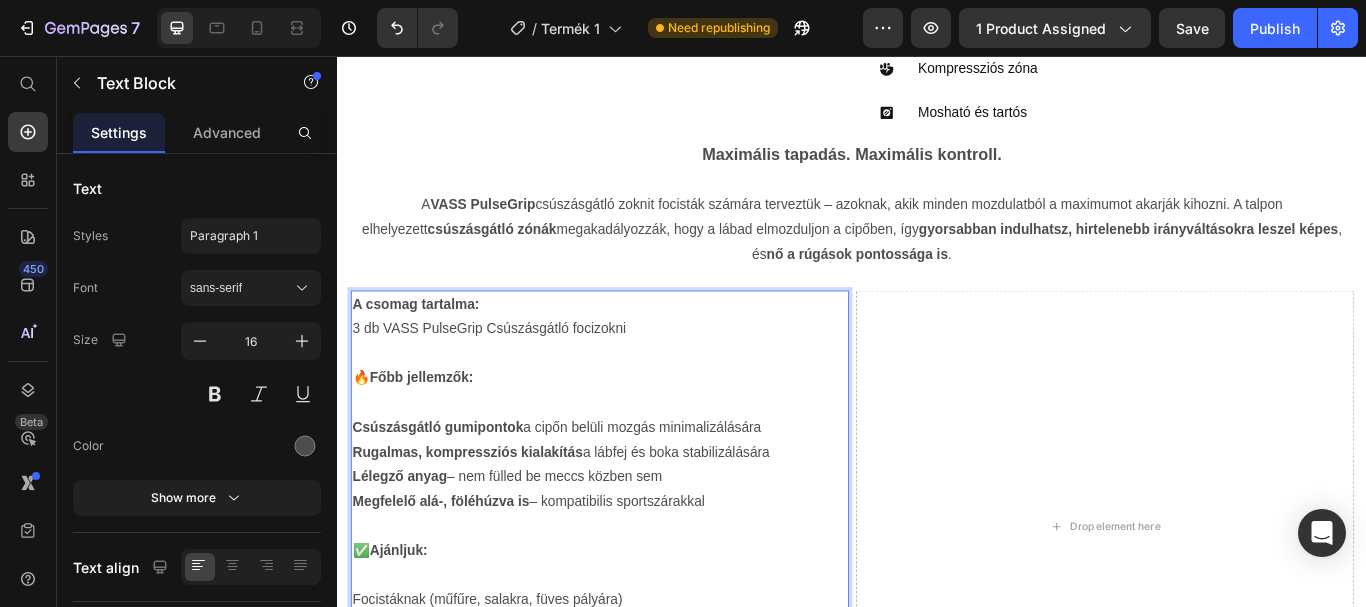 click on "3 db VASS PulseGrip Csúszásgátló focizokni" at bounding box center [642, 375] 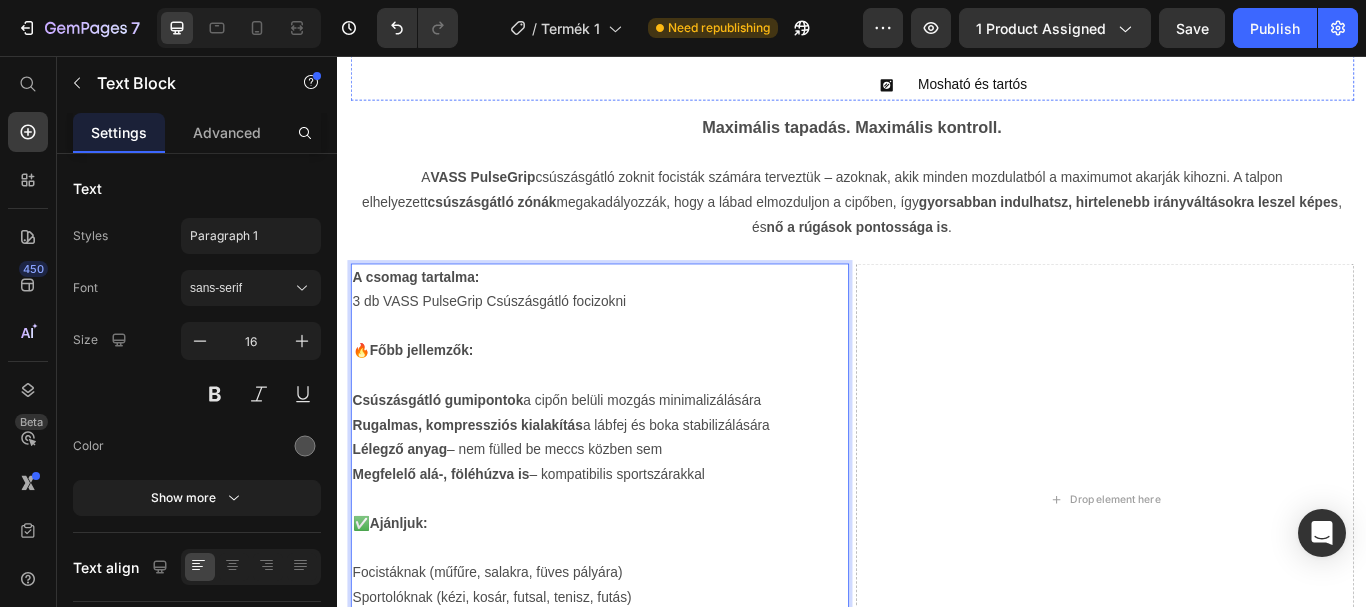 scroll, scrollTop: 882, scrollLeft: 0, axis: vertical 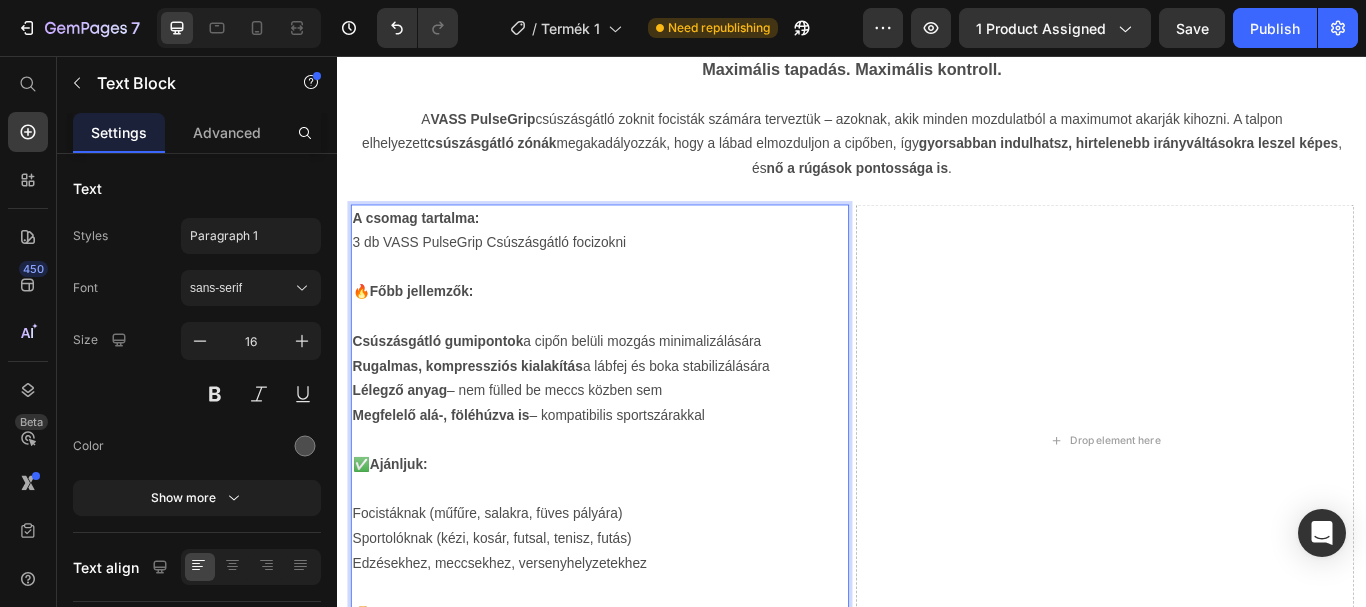 click on "A csomag tartalma:" at bounding box center (428, 245) 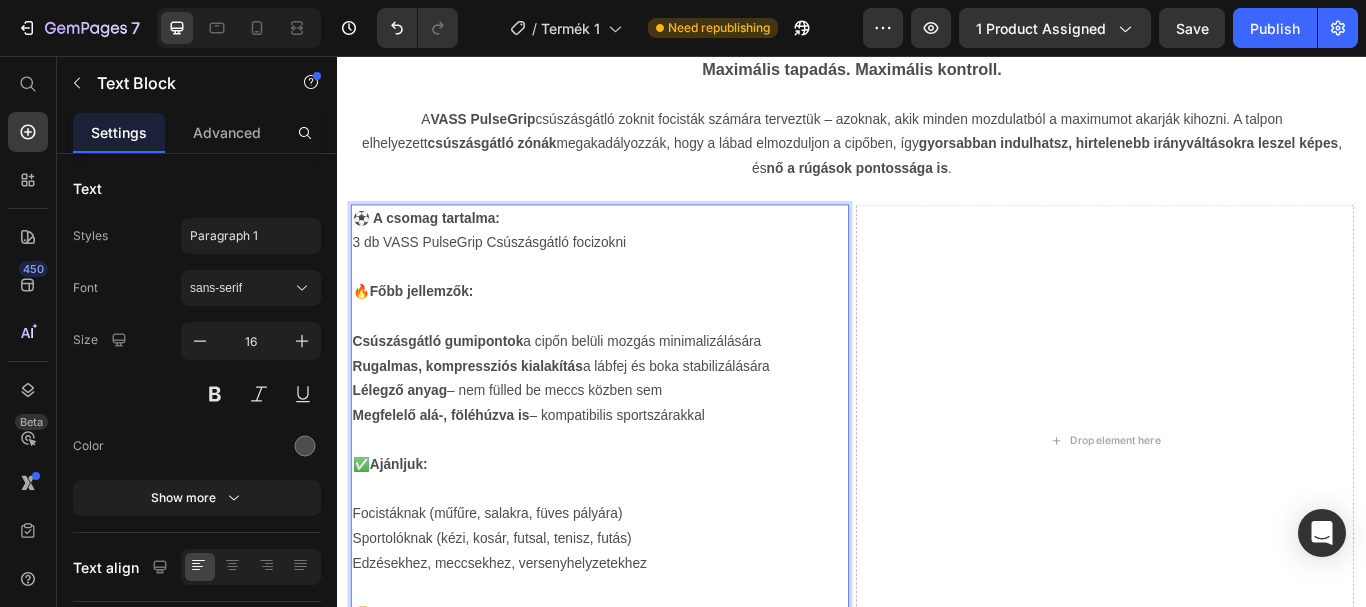 click on "⚽ A csomag tartalma:" at bounding box center (642, 246) 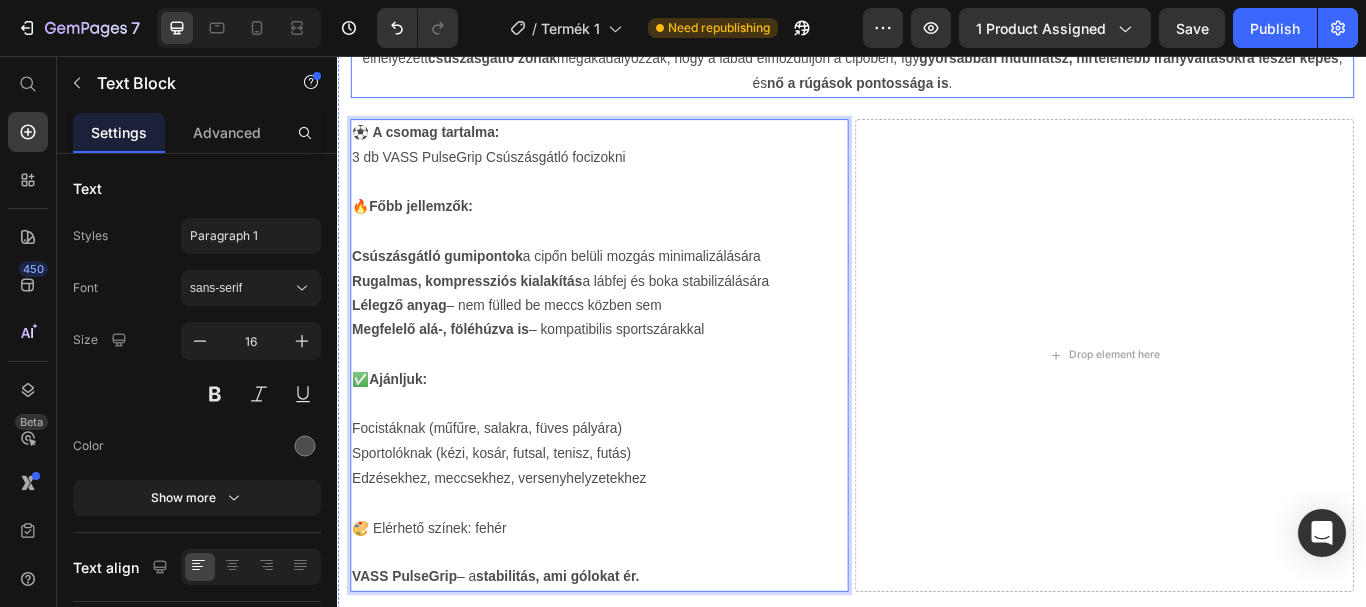 scroll, scrollTop: 1011, scrollLeft: 0, axis: vertical 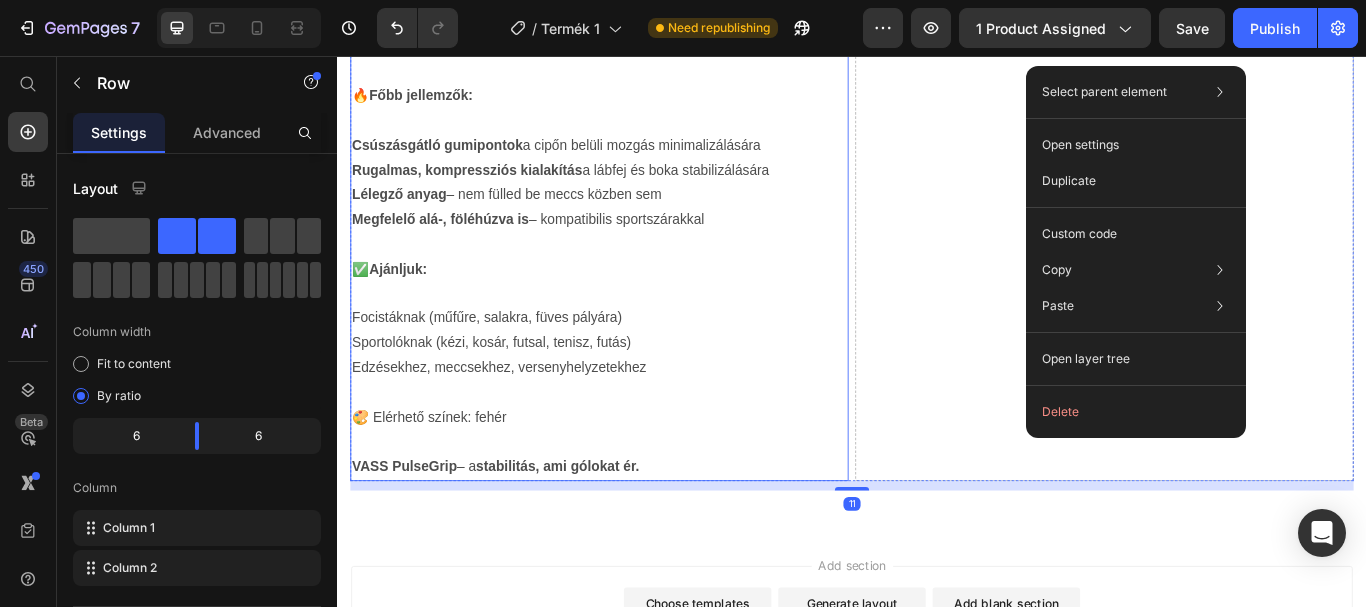 click on "Sportolóknak (kézi, kosár, futsal, tenisz, futás)" at bounding box center [642, 391] 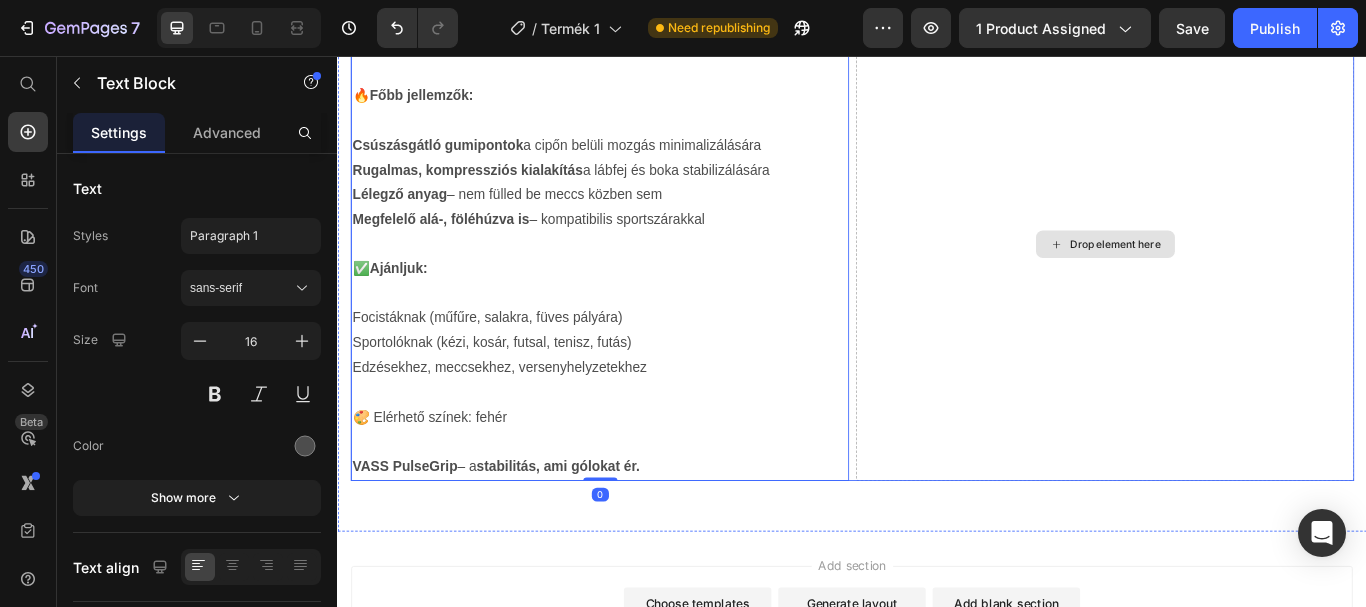 click on "Drop element here" at bounding box center (1231, 276) 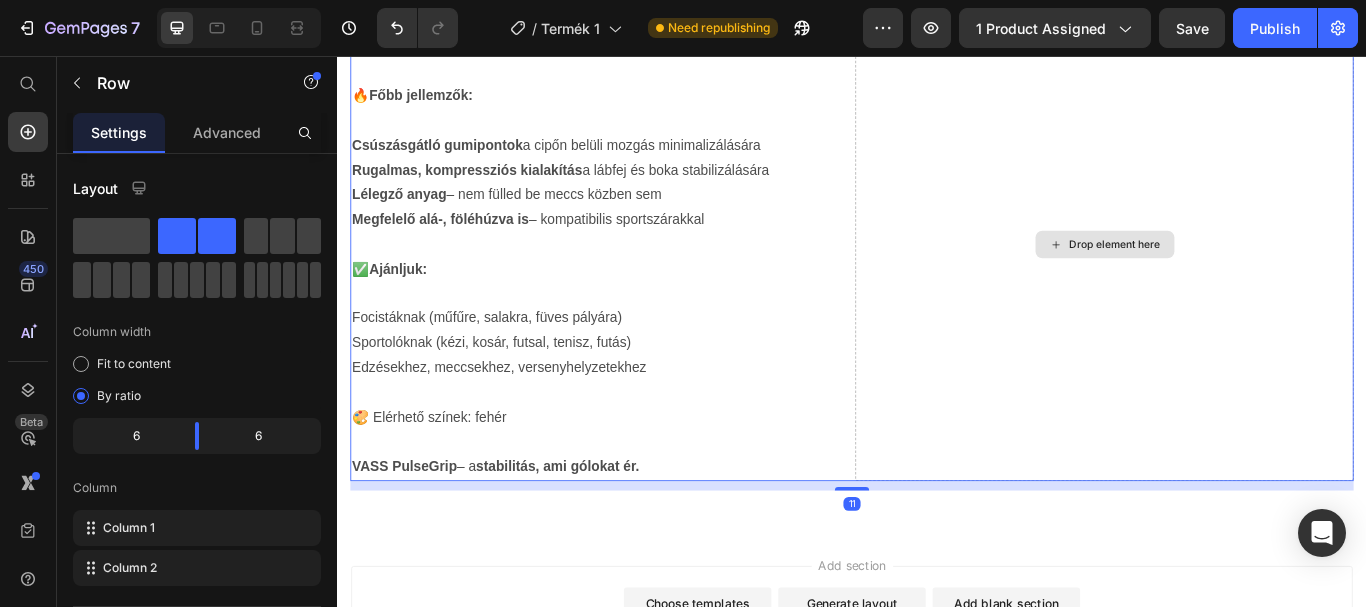 click on "Drop element here" at bounding box center (1231, 276) 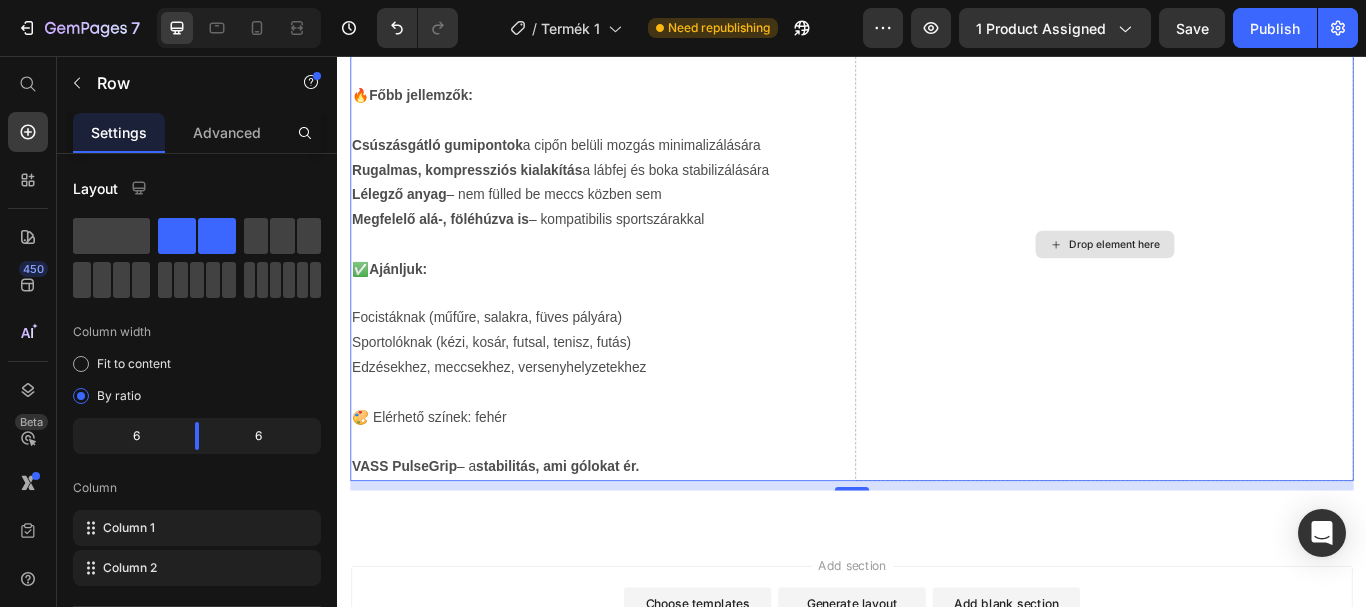 click on "Drop element here" at bounding box center [1231, 276] 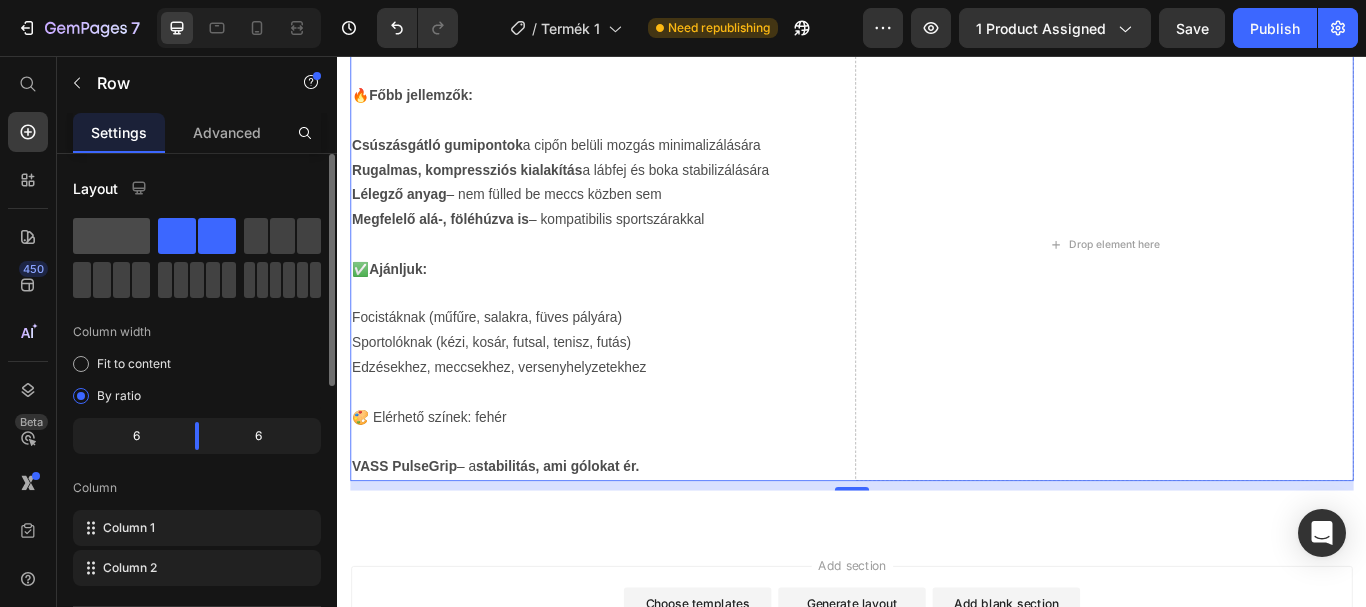 click 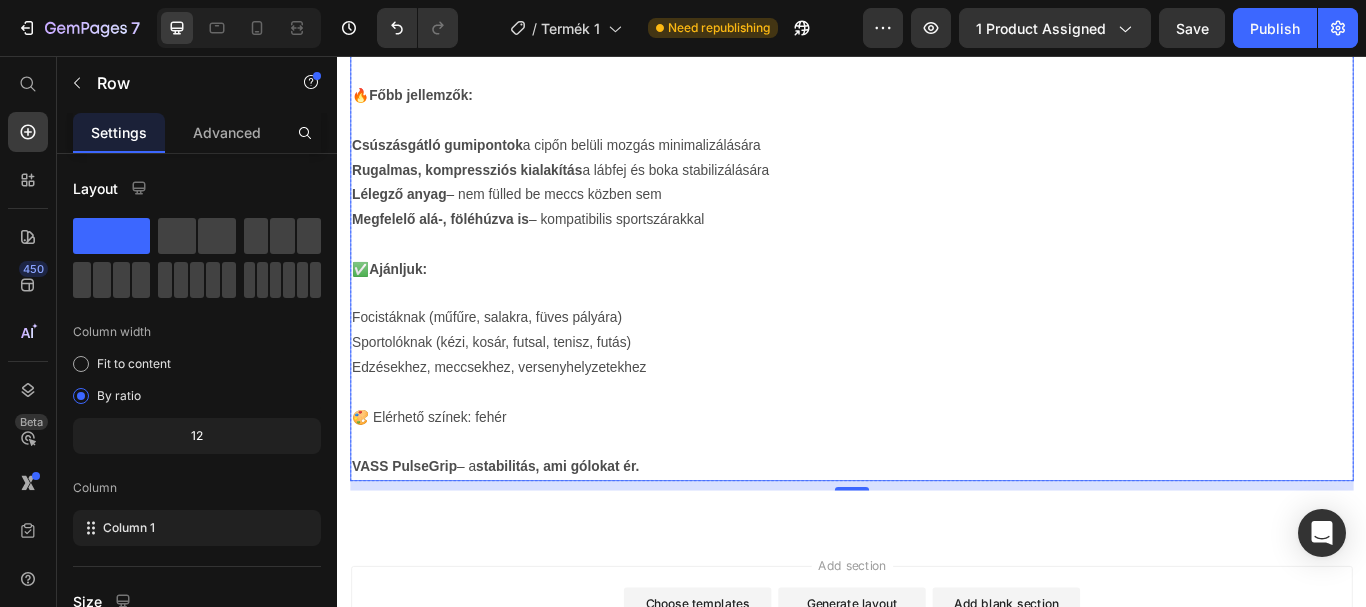 click on "✅  Ajánljuk:" at bounding box center [937, 305] 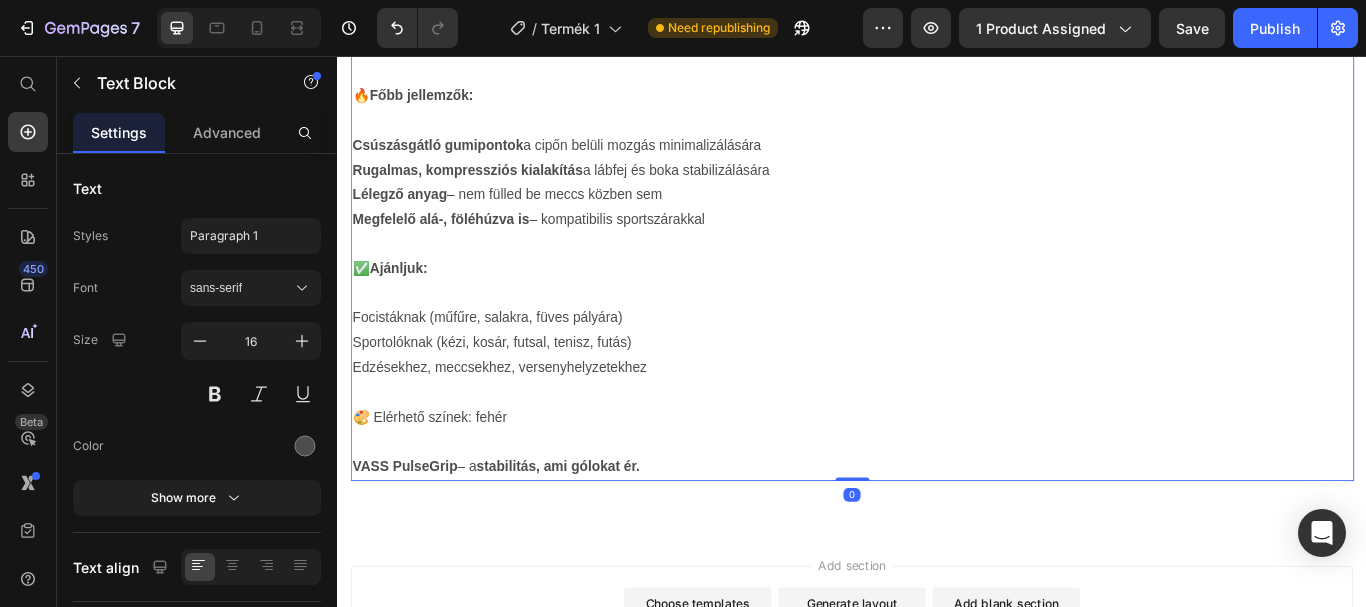 scroll, scrollTop: 1011, scrollLeft: 0, axis: vertical 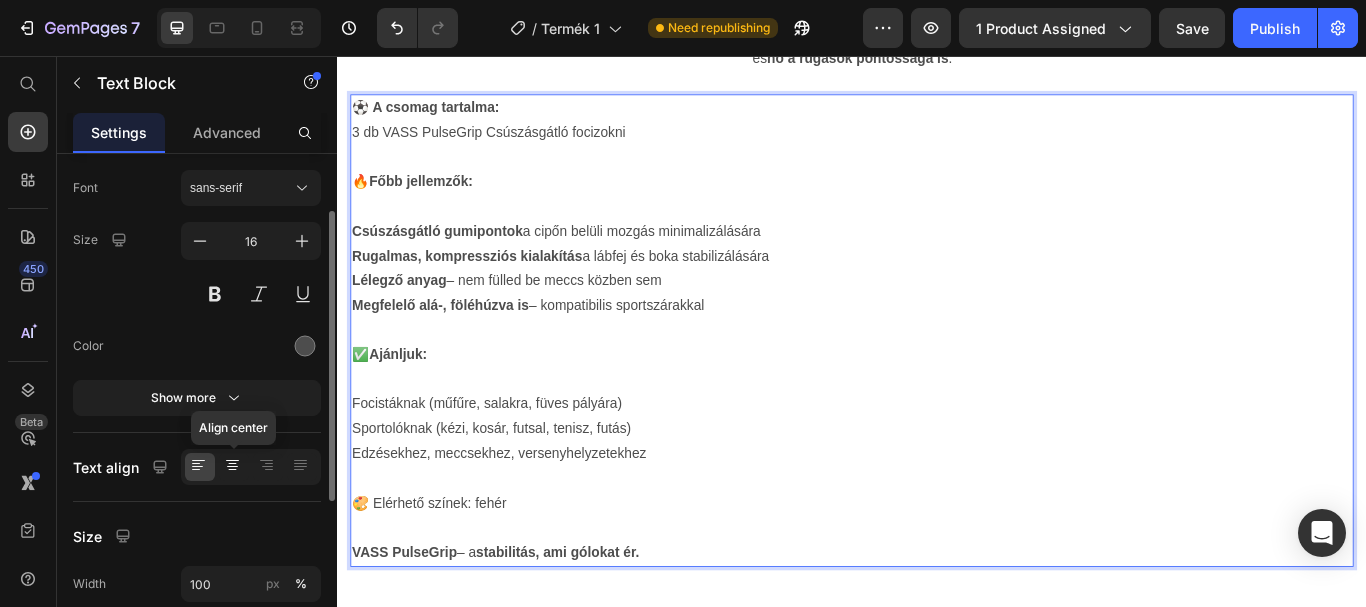click 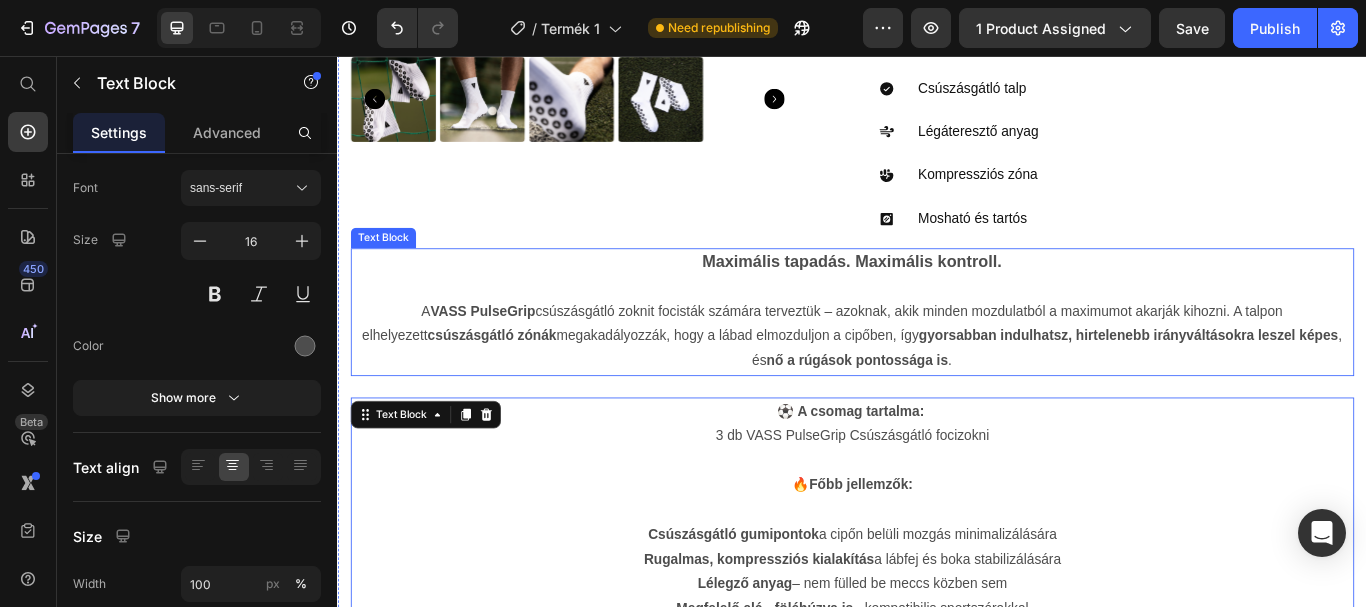 scroll, scrollTop: 611, scrollLeft: 0, axis: vertical 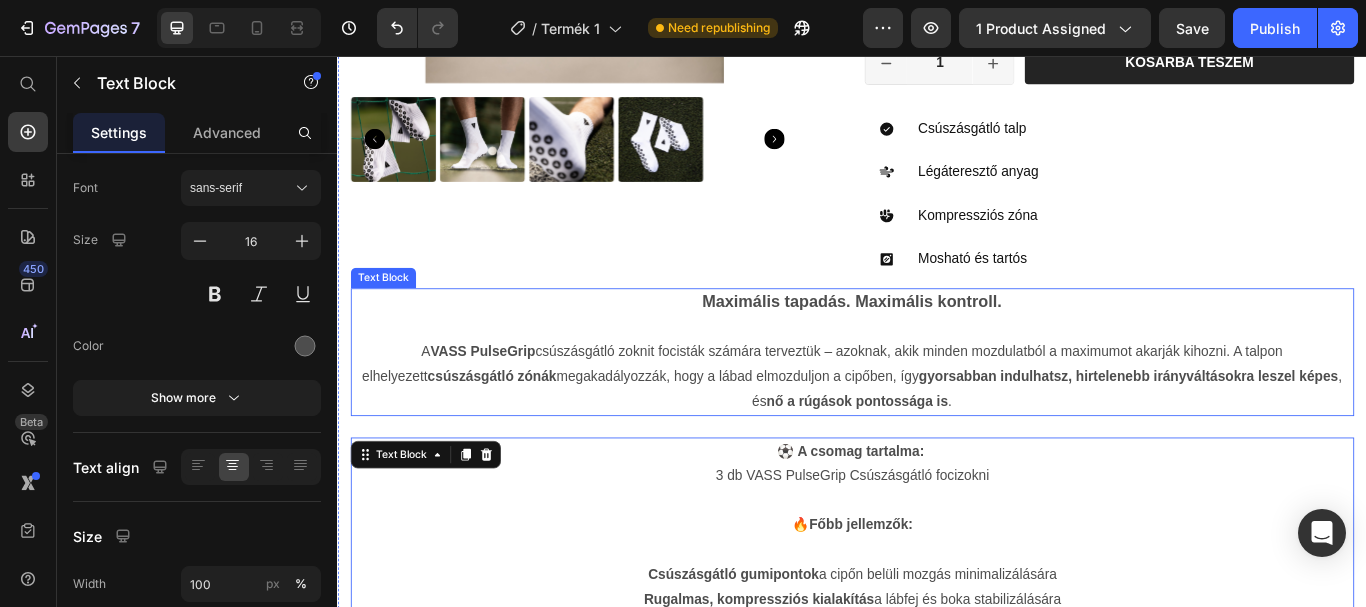 click at bounding box center (937, 373) 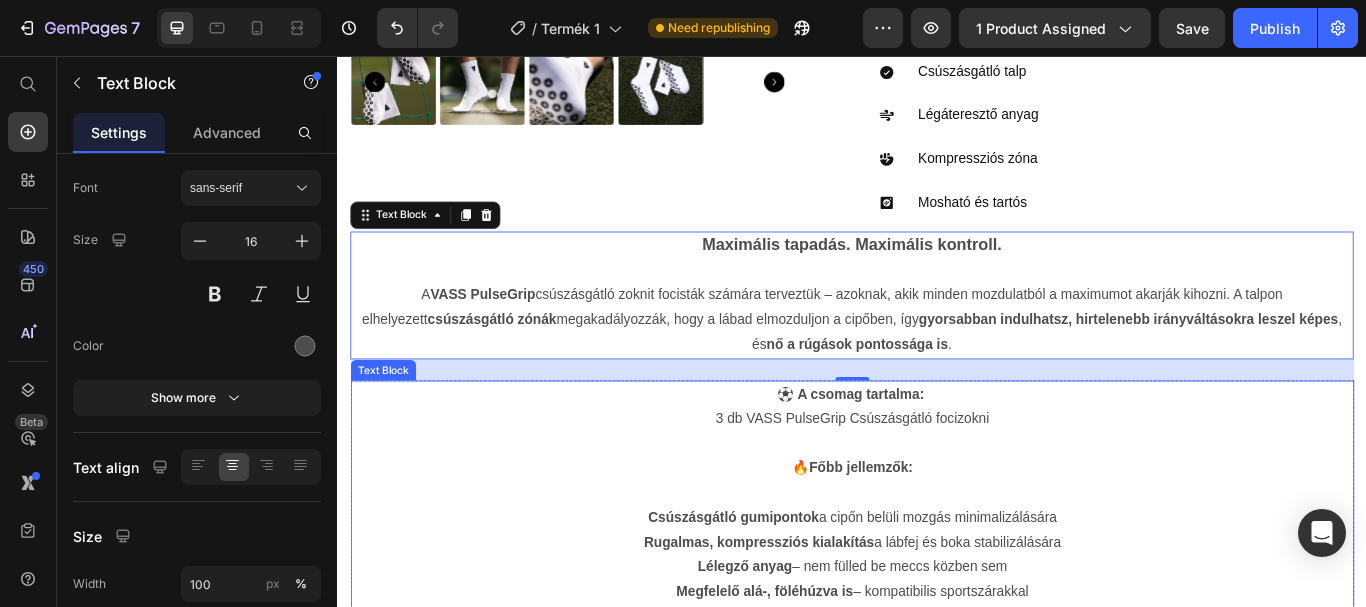 scroll, scrollTop: 411, scrollLeft: 0, axis: vertical 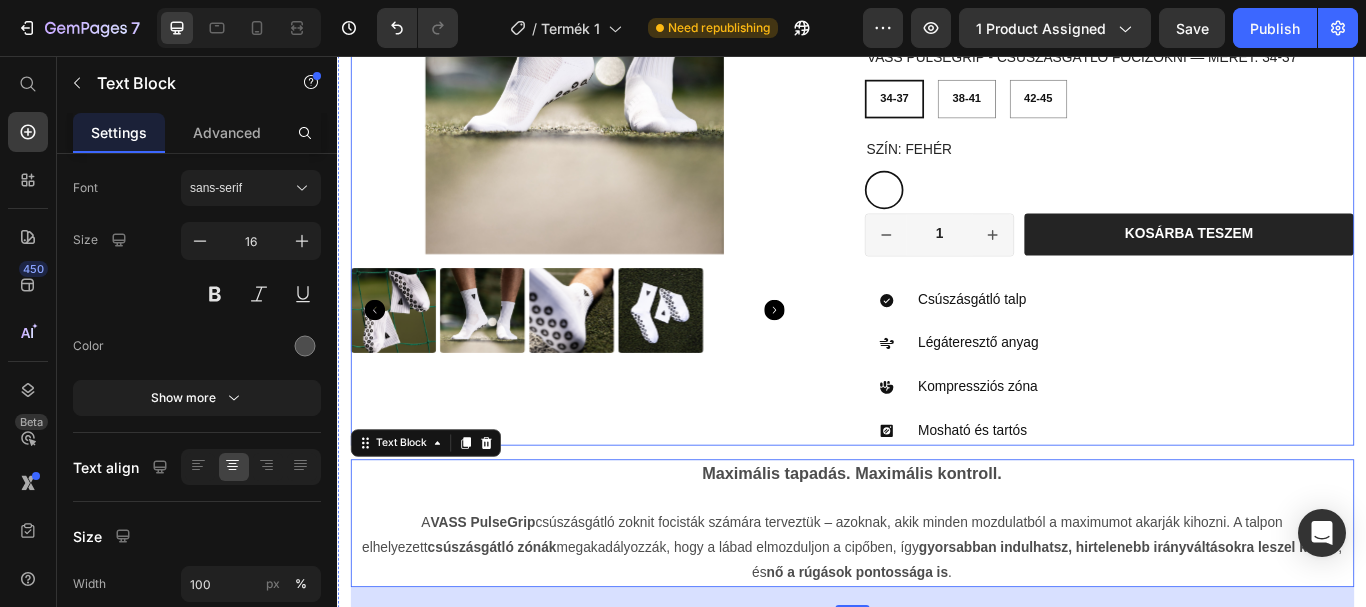click on "Product Images" at bounding box center [637, 138] 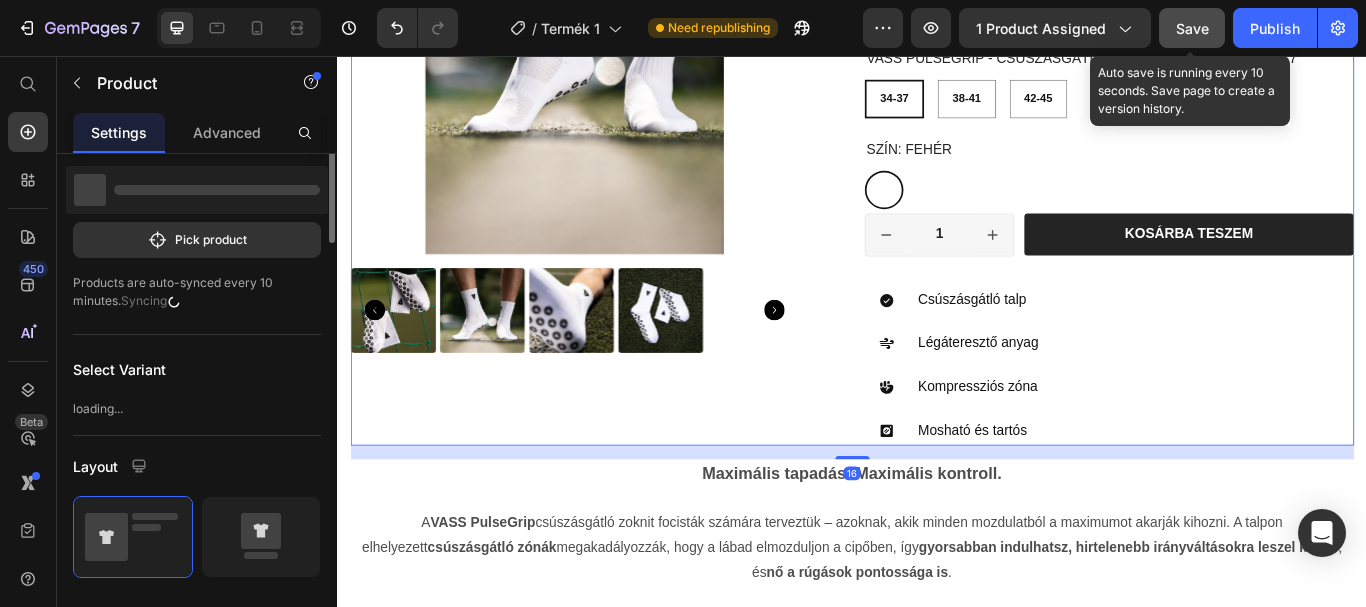 scroll, scrollTop: 0, scrollLeft: 0, axis: both 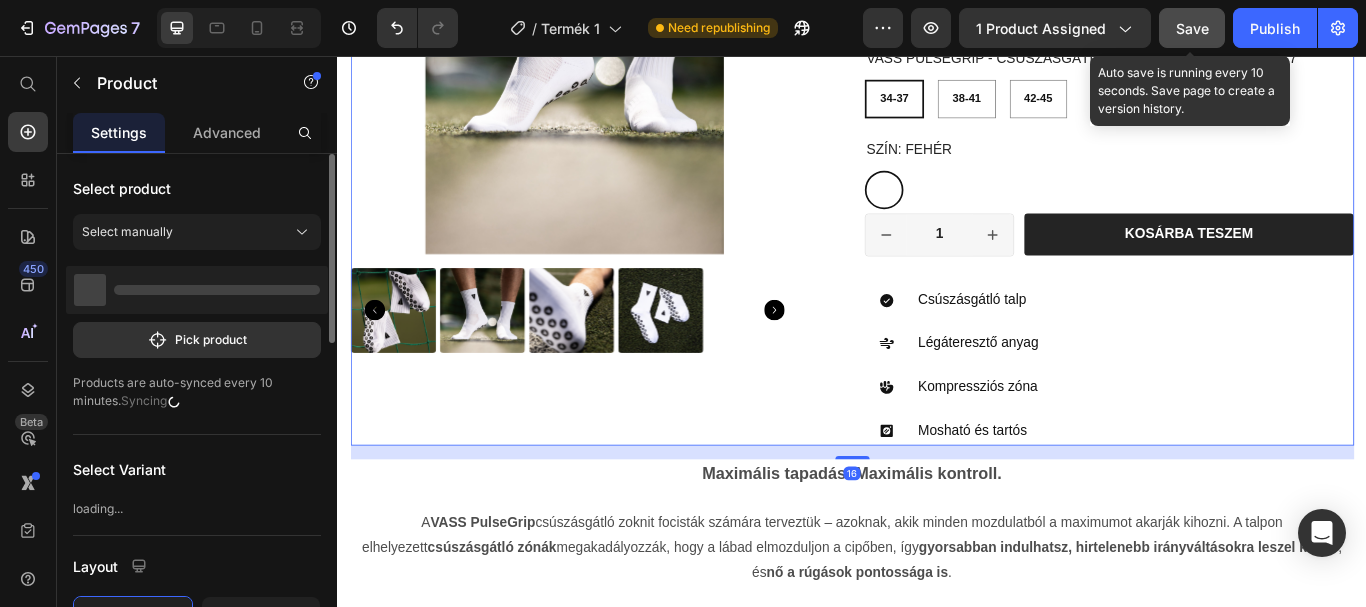 click on "Save" 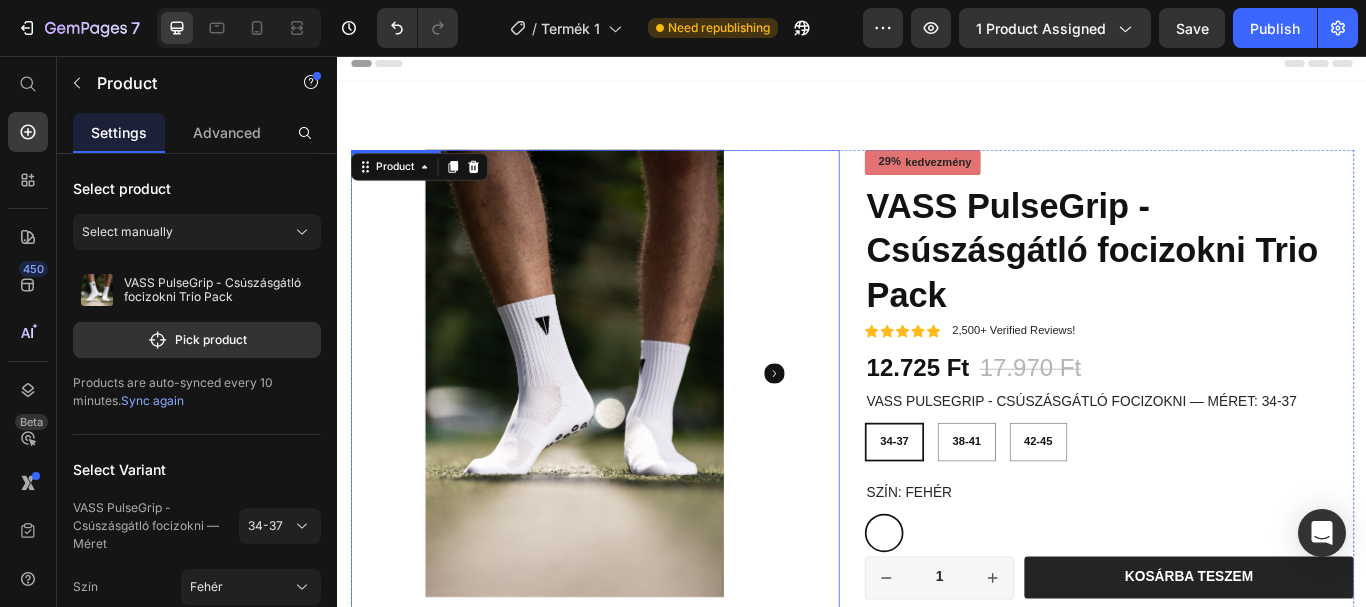 scroll, scrollTop: 0, scrollLeft: 0, axis: both 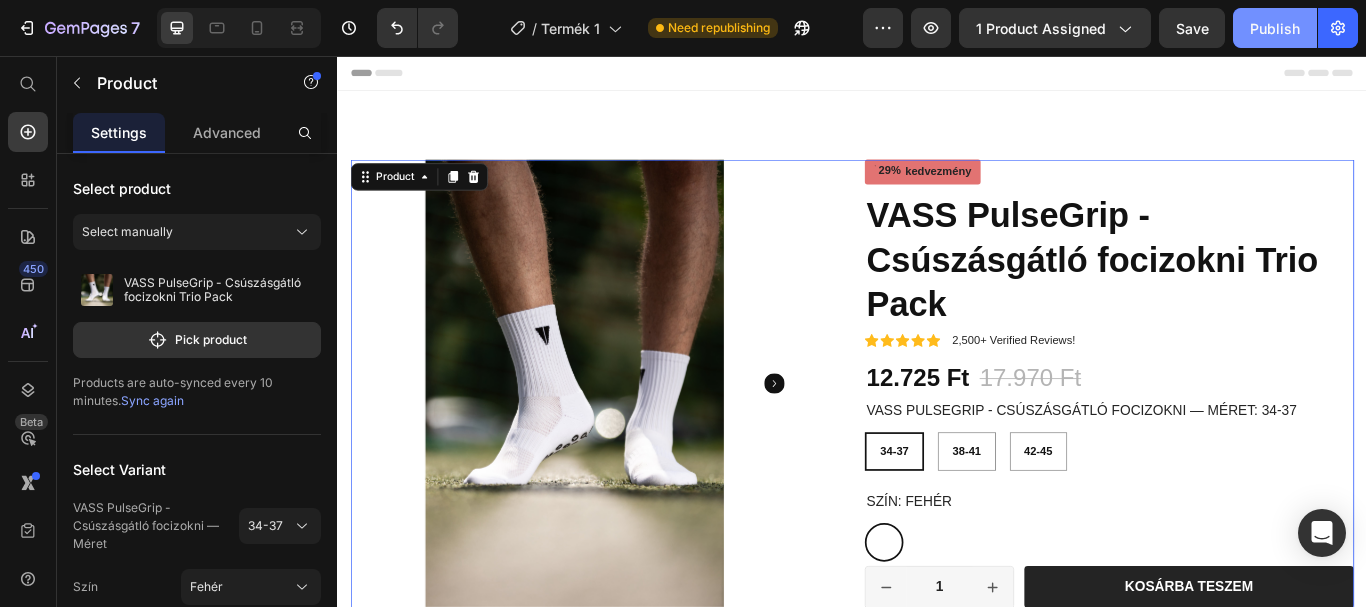 click on "Publish" at bounding box center (1275, 28) 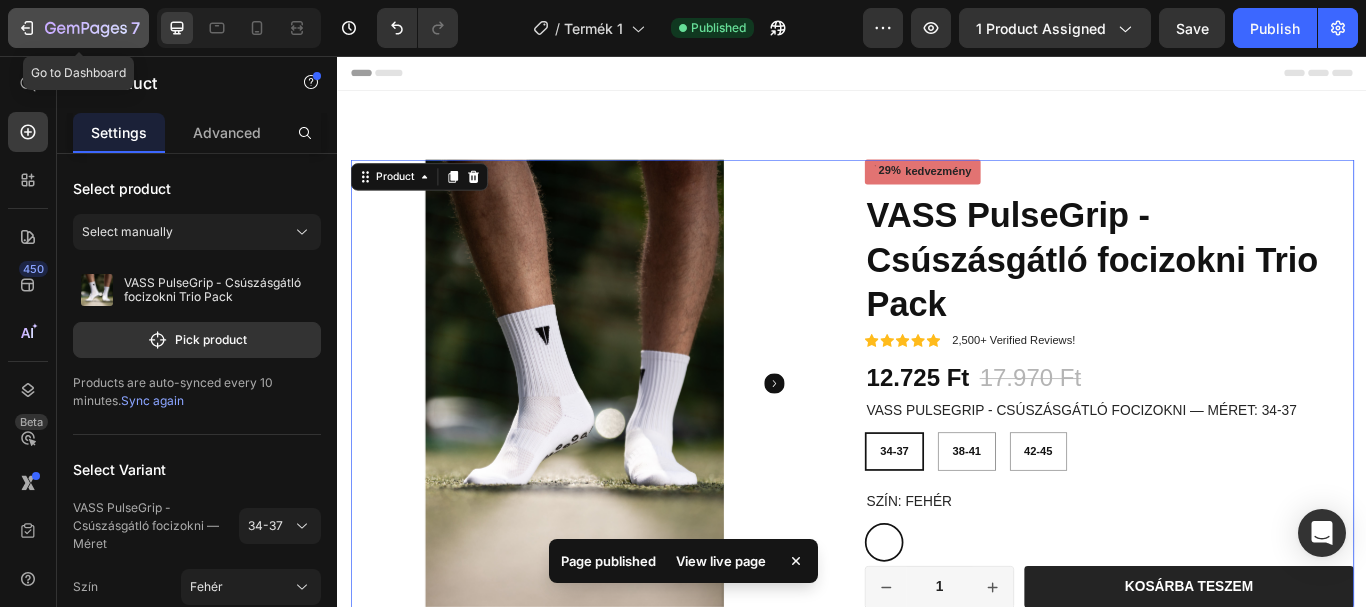 click 